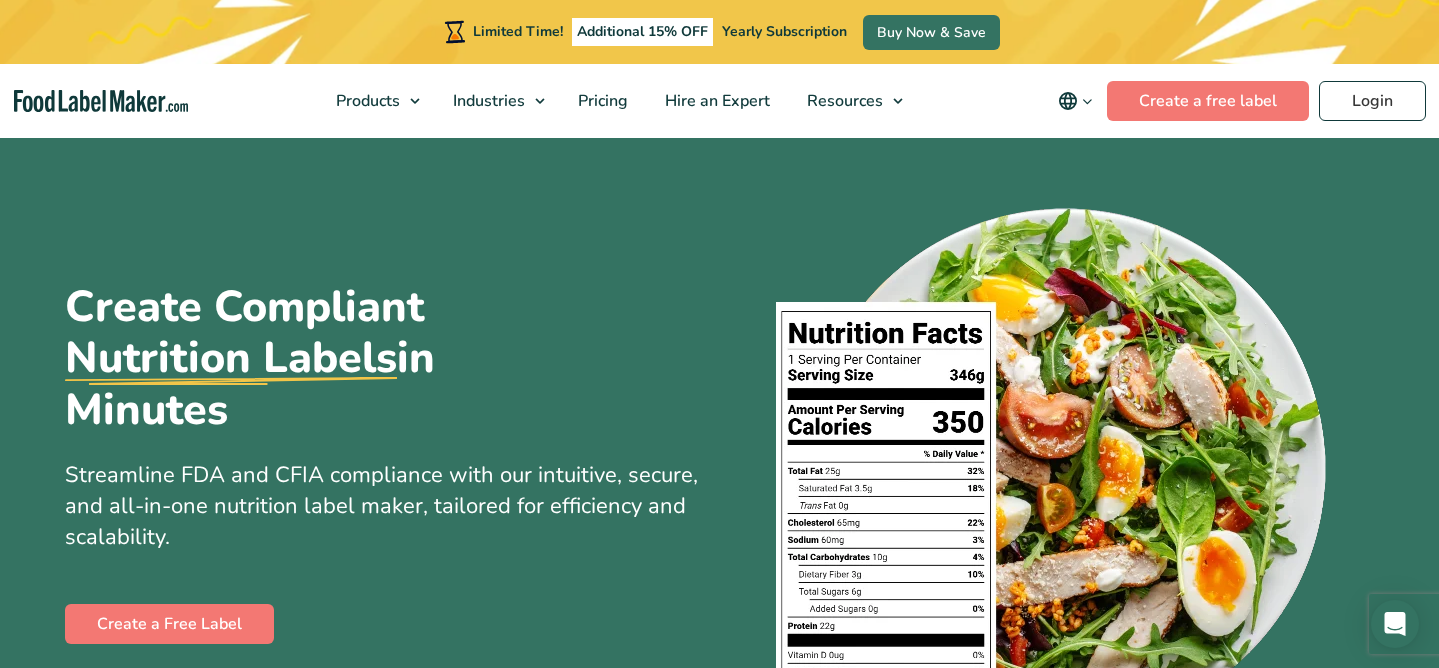 scroll, scrollTop: 0, scrollLeft: 0, axis: both 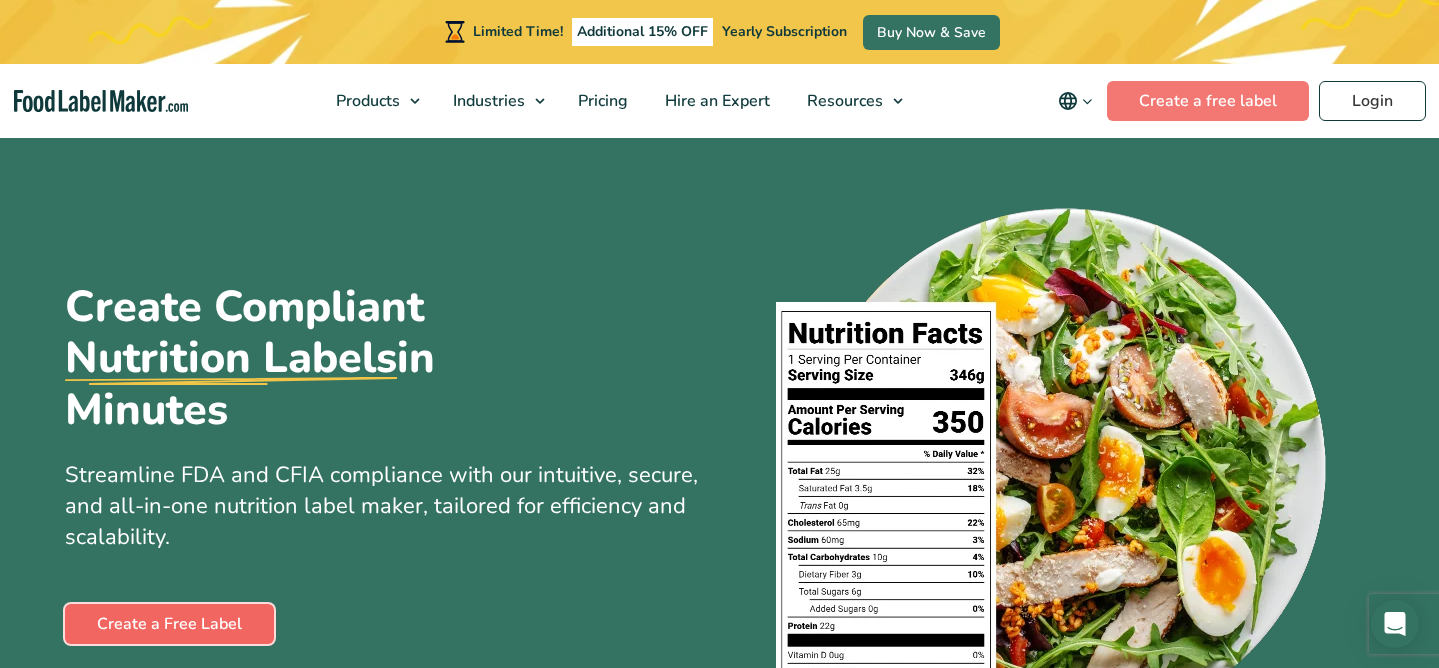 click on "Create a Free Label" at bounding box center (169, 624) 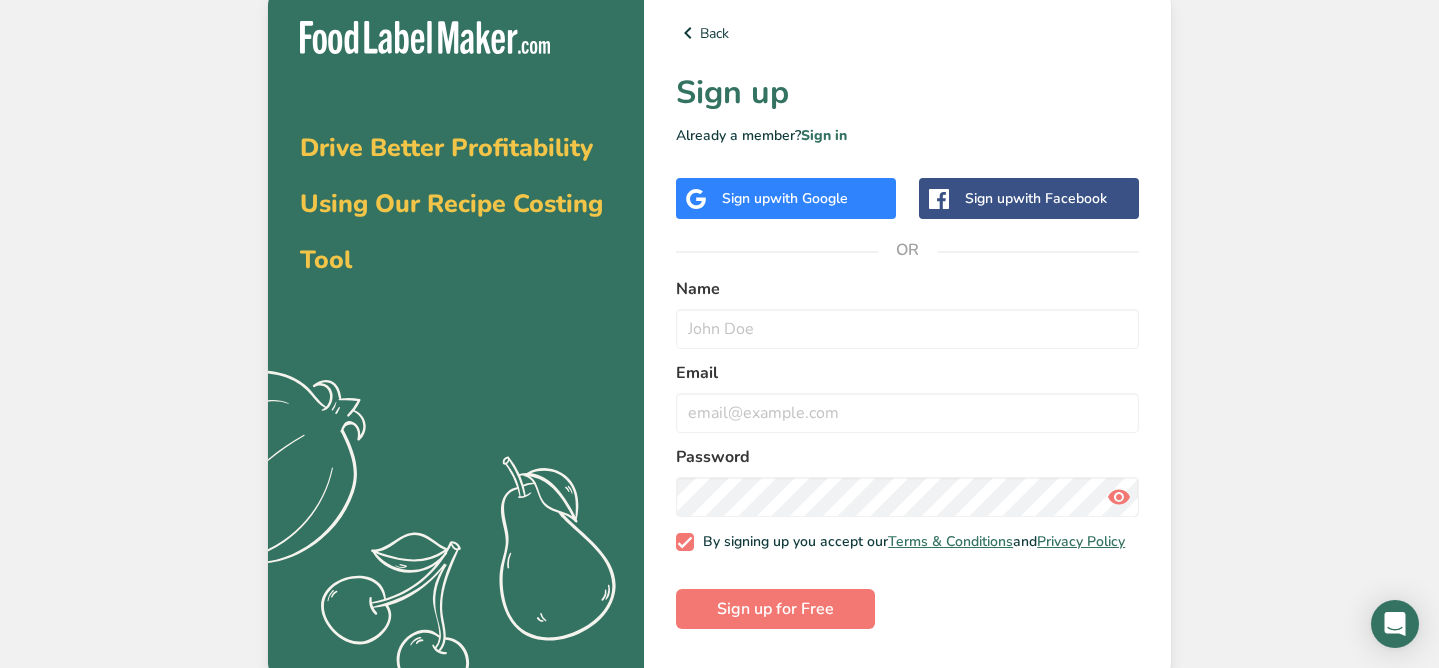 scroll, scrollTop: 0, scrollLeft: 0, axis: both 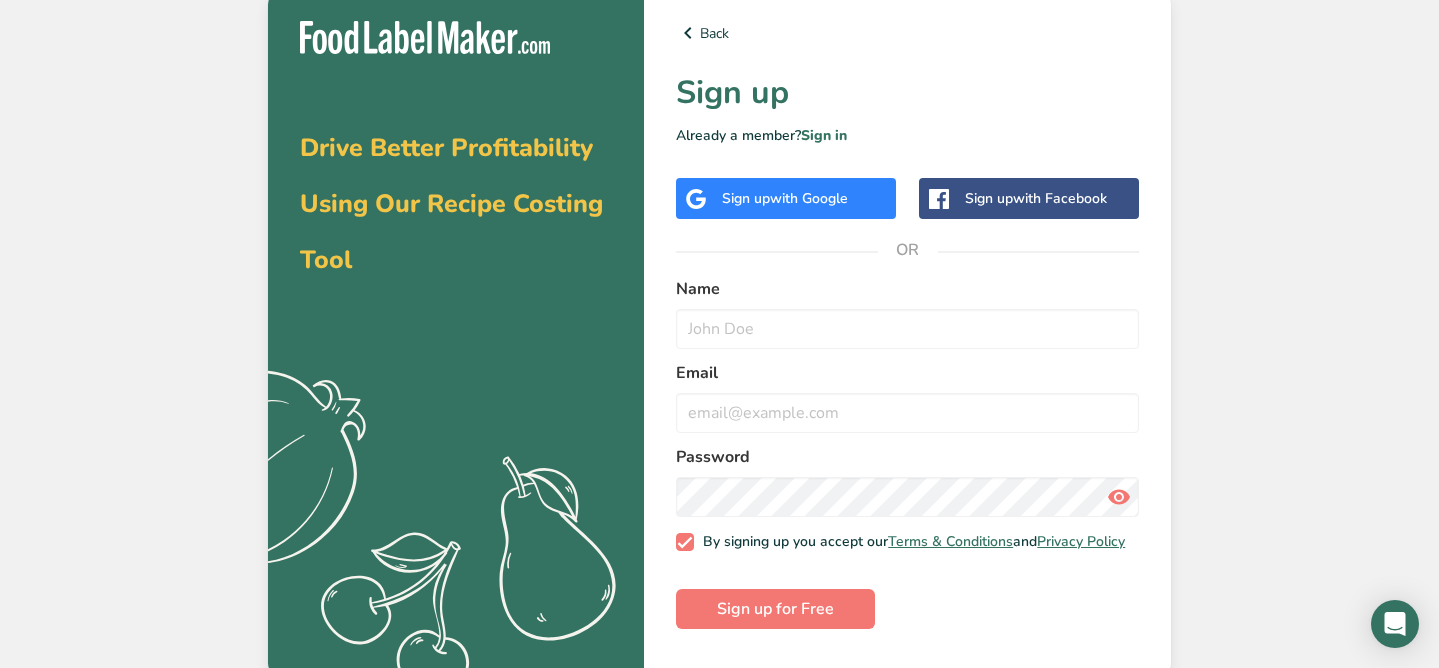click on "with Facebook" at bounding box center (1060, 198) 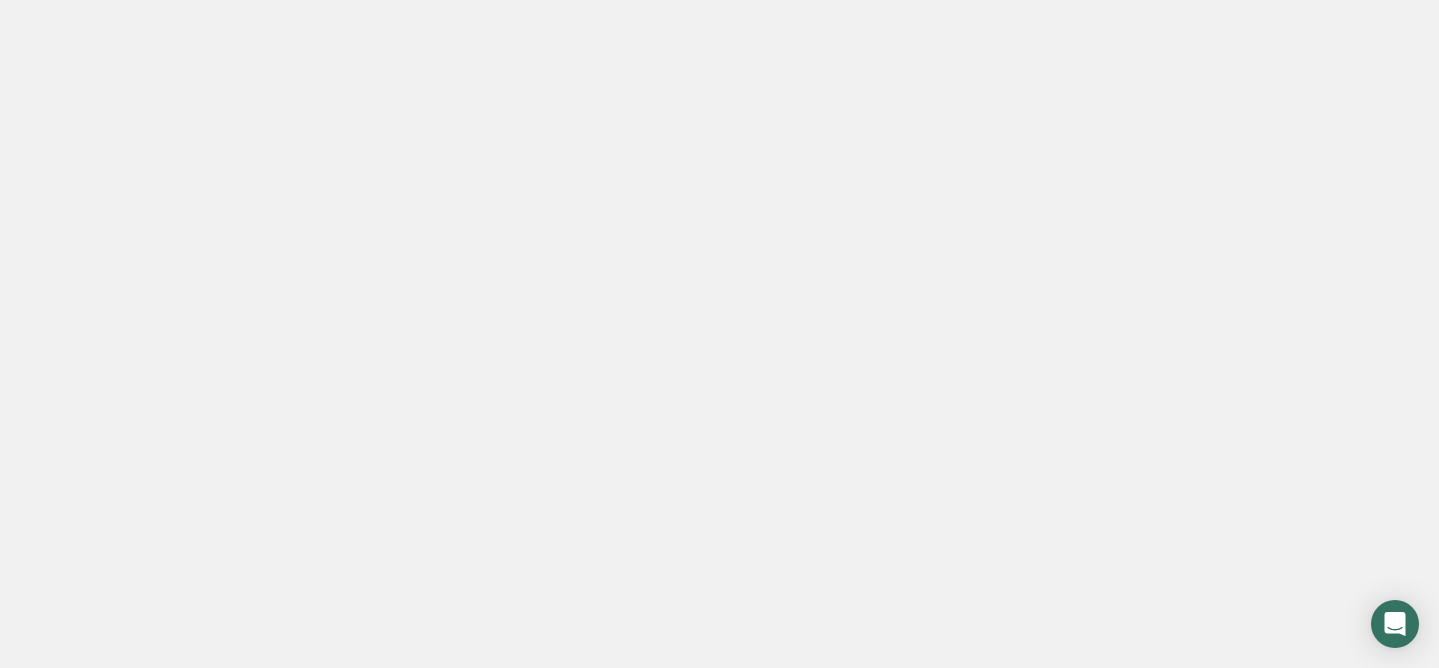 scroll, scrollTop: 0, scrollLeft: 0, axis: both 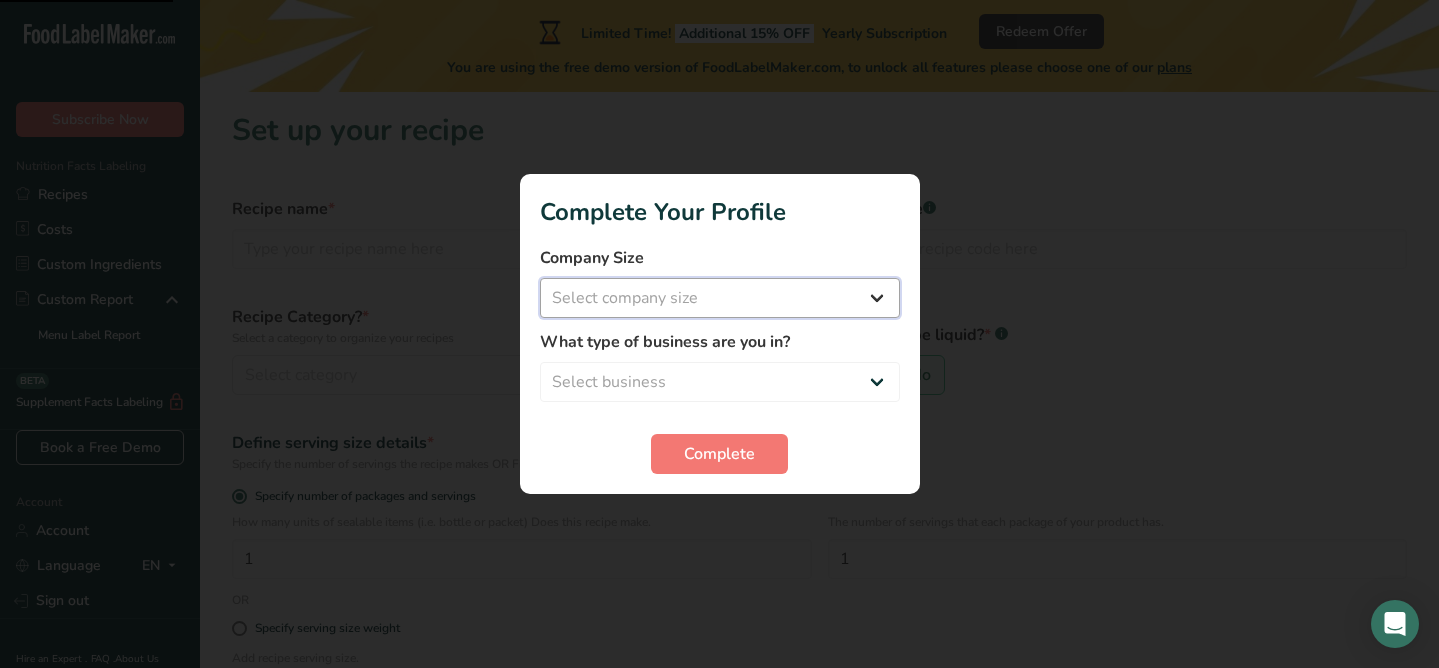 click on "Select company size
Fewer than 10 Employees
10 to 50 Employees
51 to 500 Employees
Over 500 Employees" at bounding box center (720, 298) 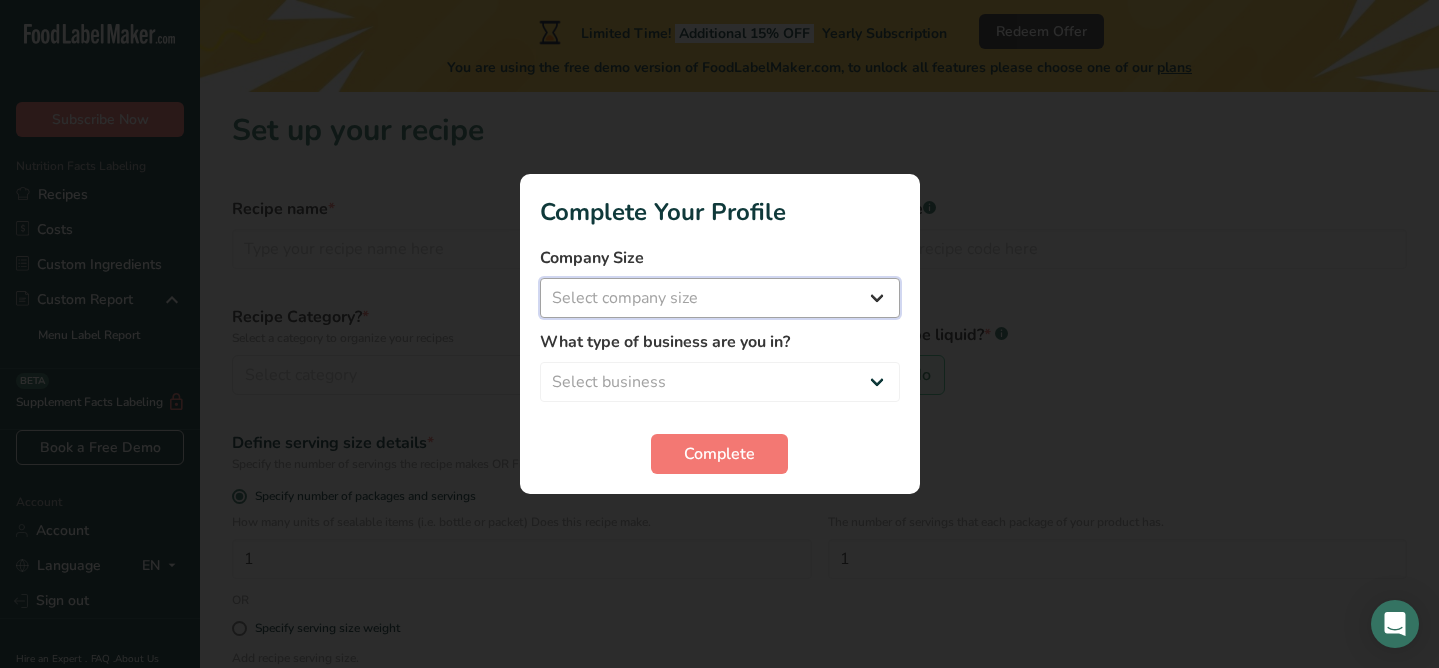select on "1" 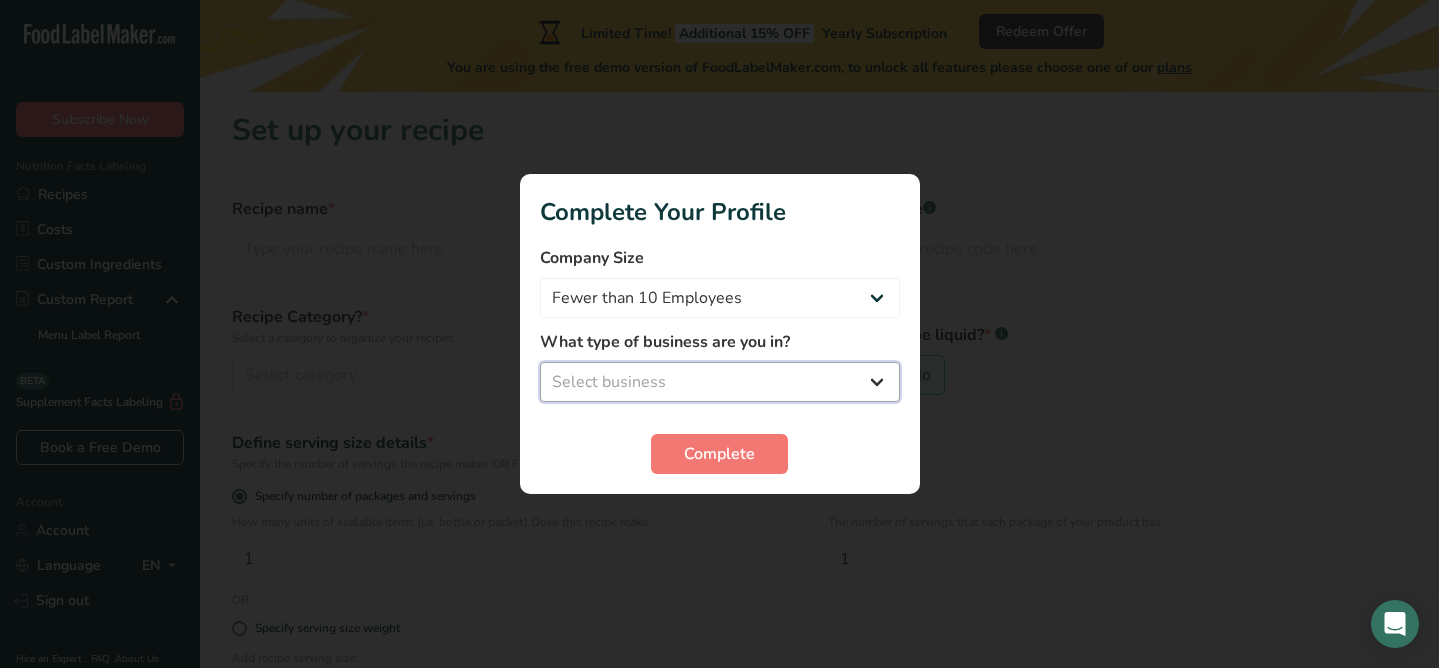 click on "Select business
Packaged Food Manufacturer
Restaurant & Cafe
Bakery
Meal Plans & Catering Company
Nutritionist
Food Blogger
Personal Trainer
Other" at bounding box center (720, 382) 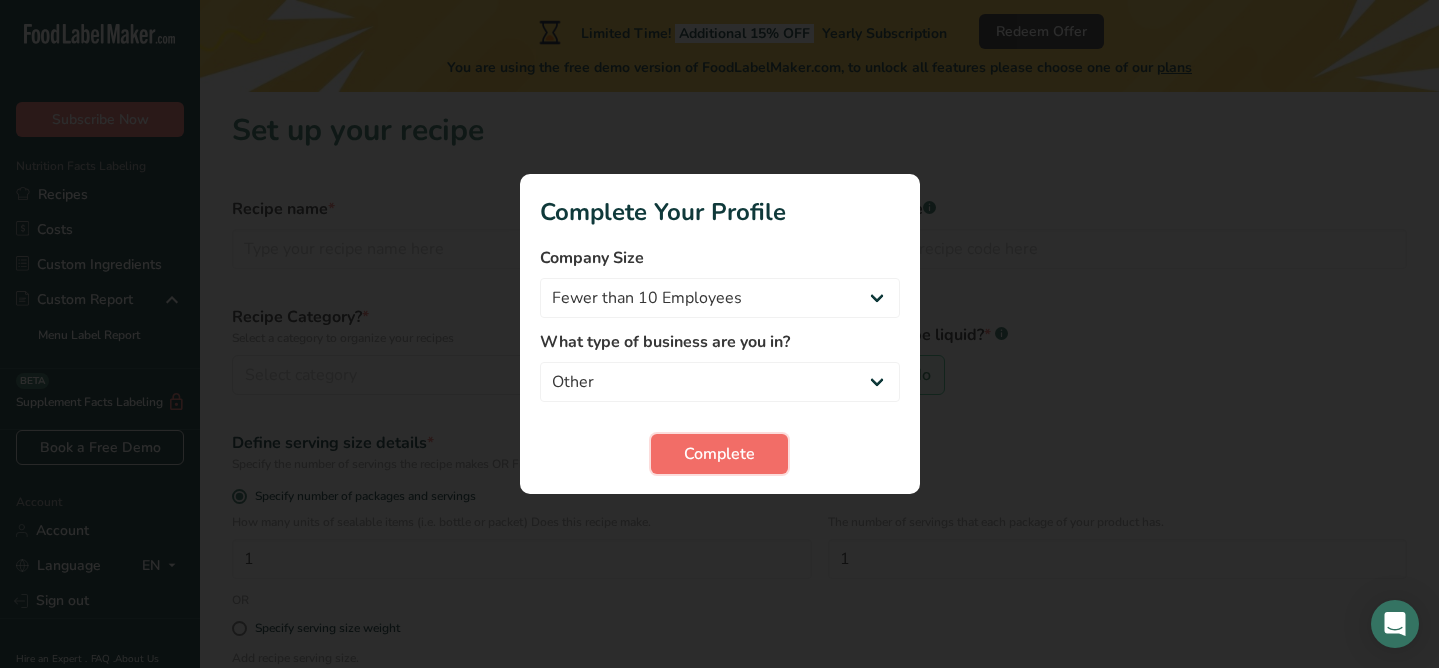 click on "Complete" at bounding box center [719, 454] 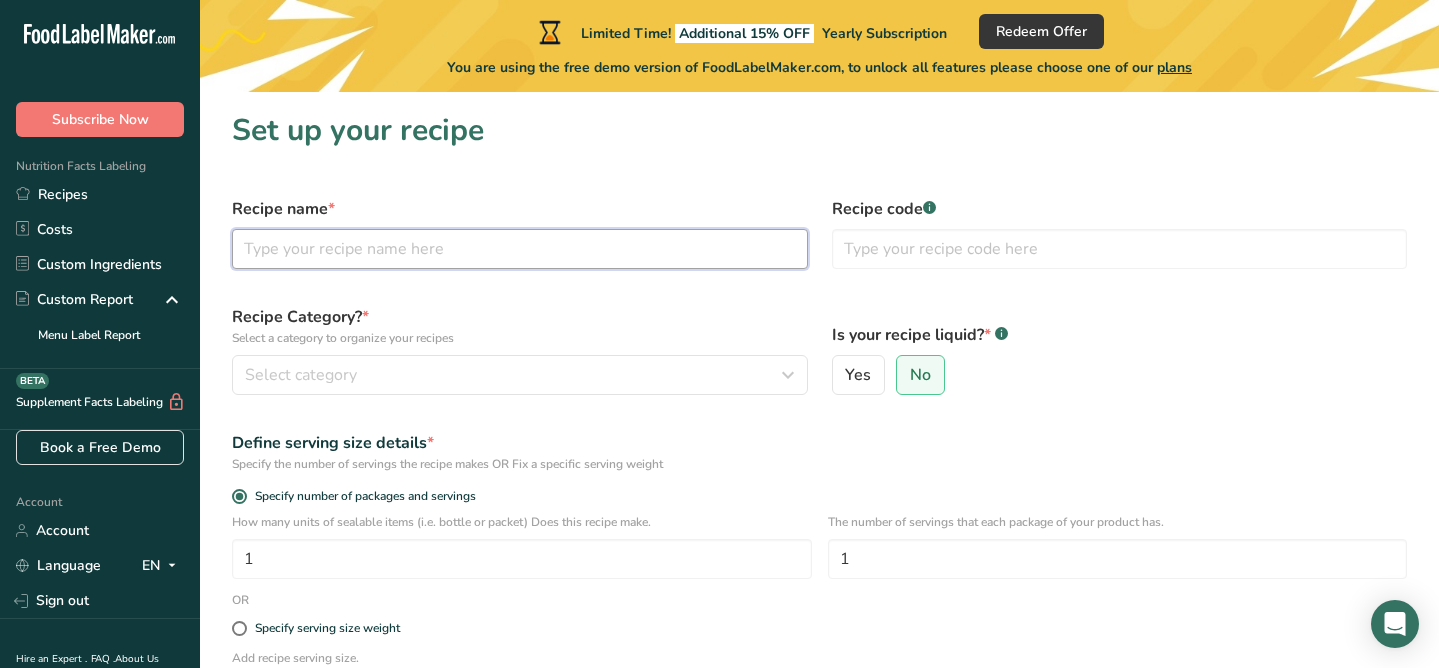 click at bounding box center (520, 249) 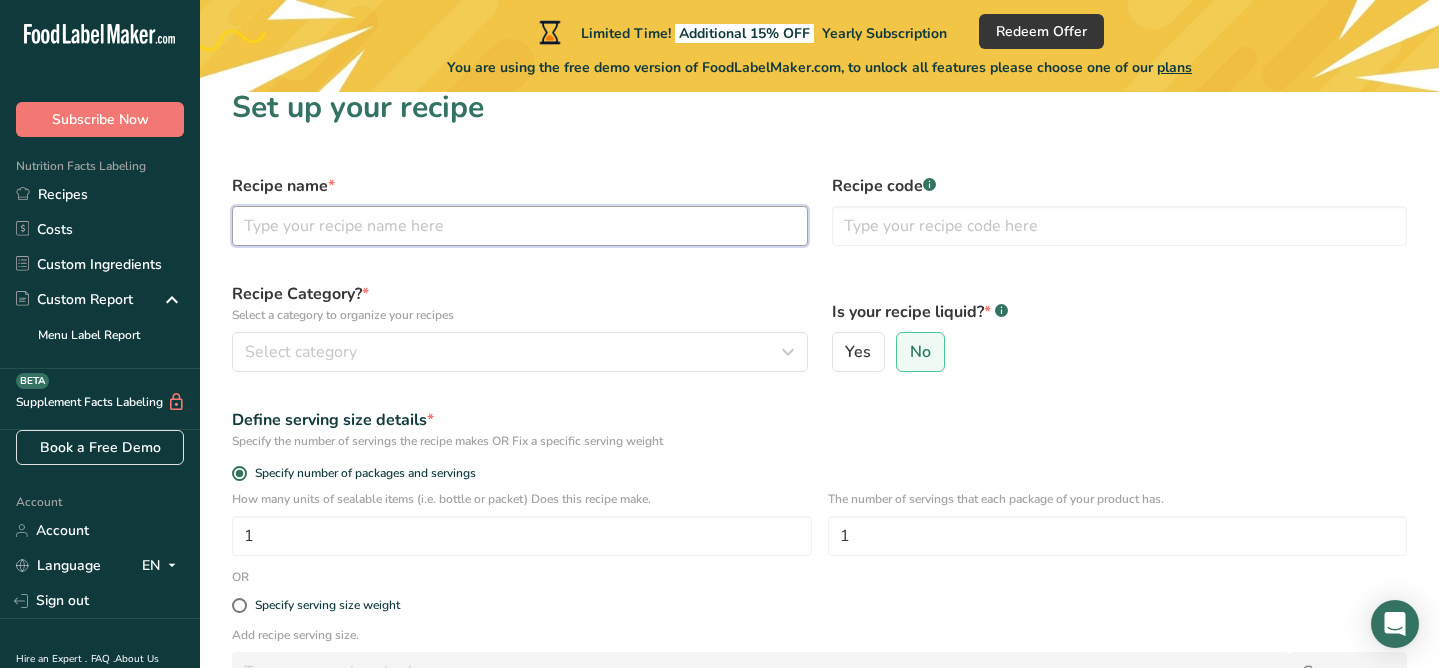 scroll, scrollTop: 0, scrollLeft: 0, axis: both 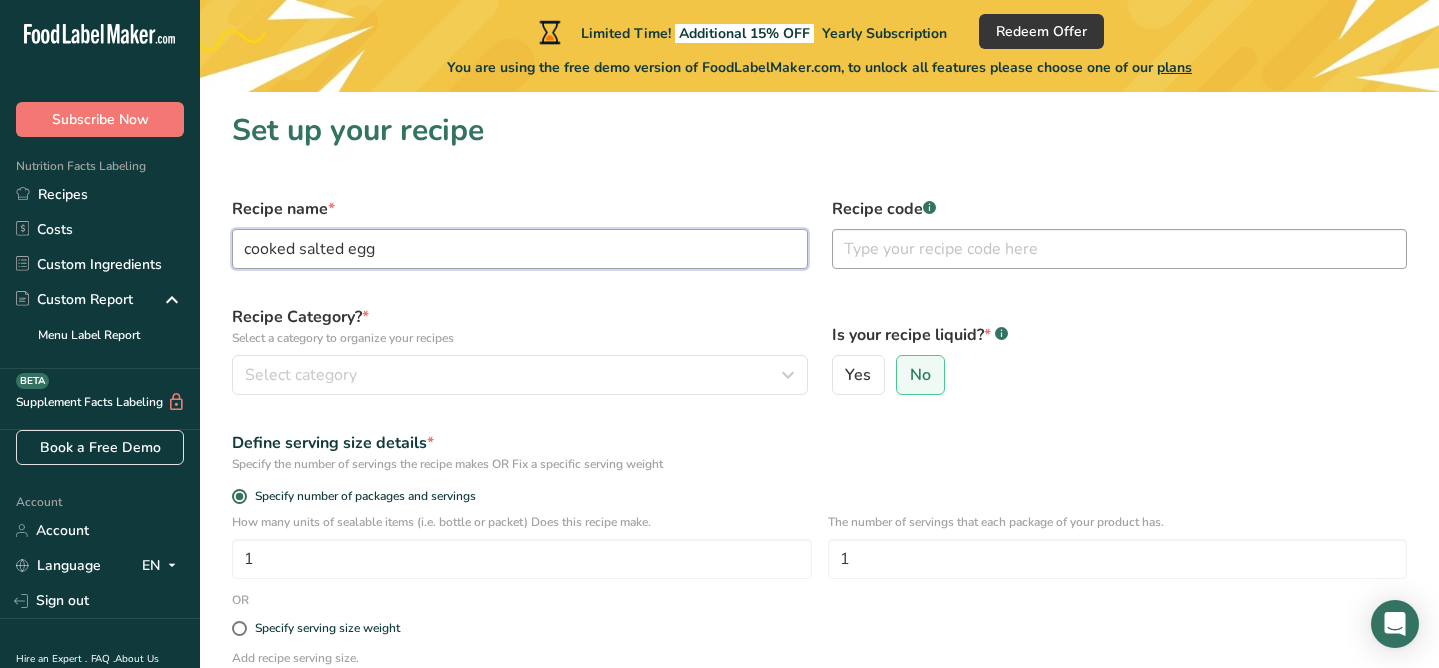 type on "cooked salted egg" 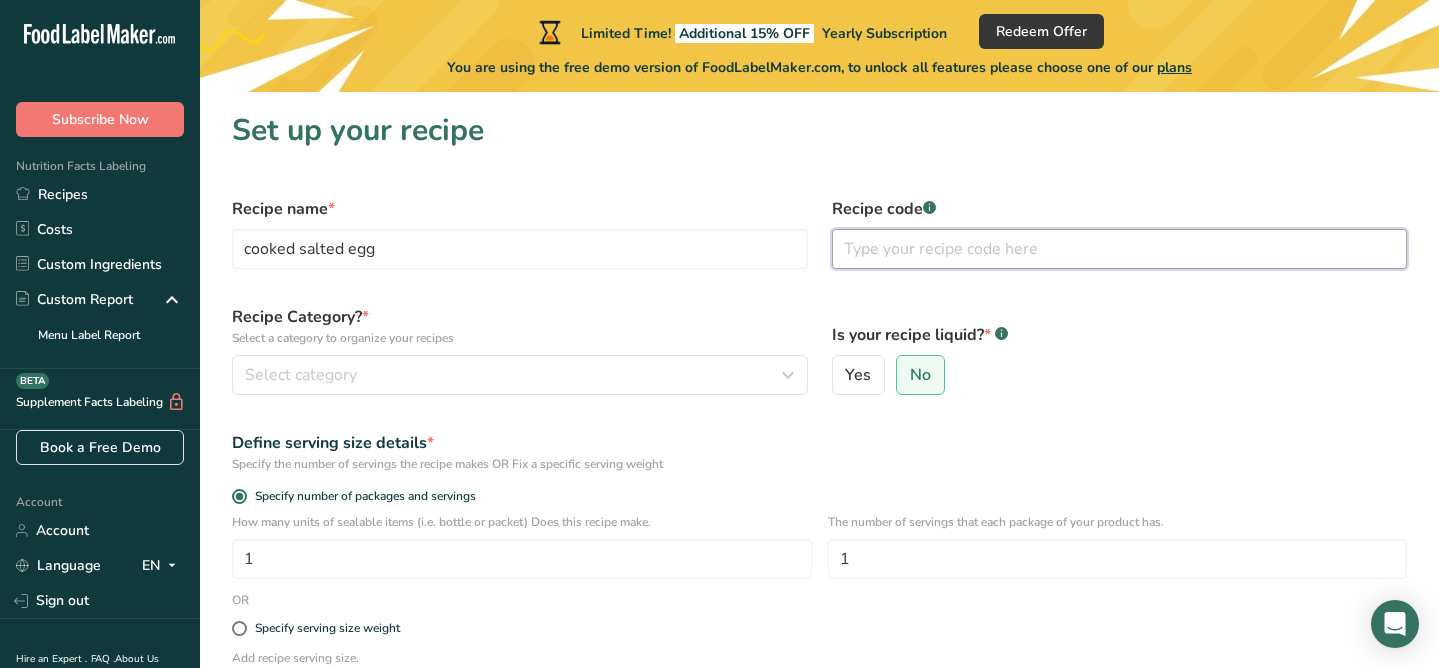 click at bounding box center (1120, 249) 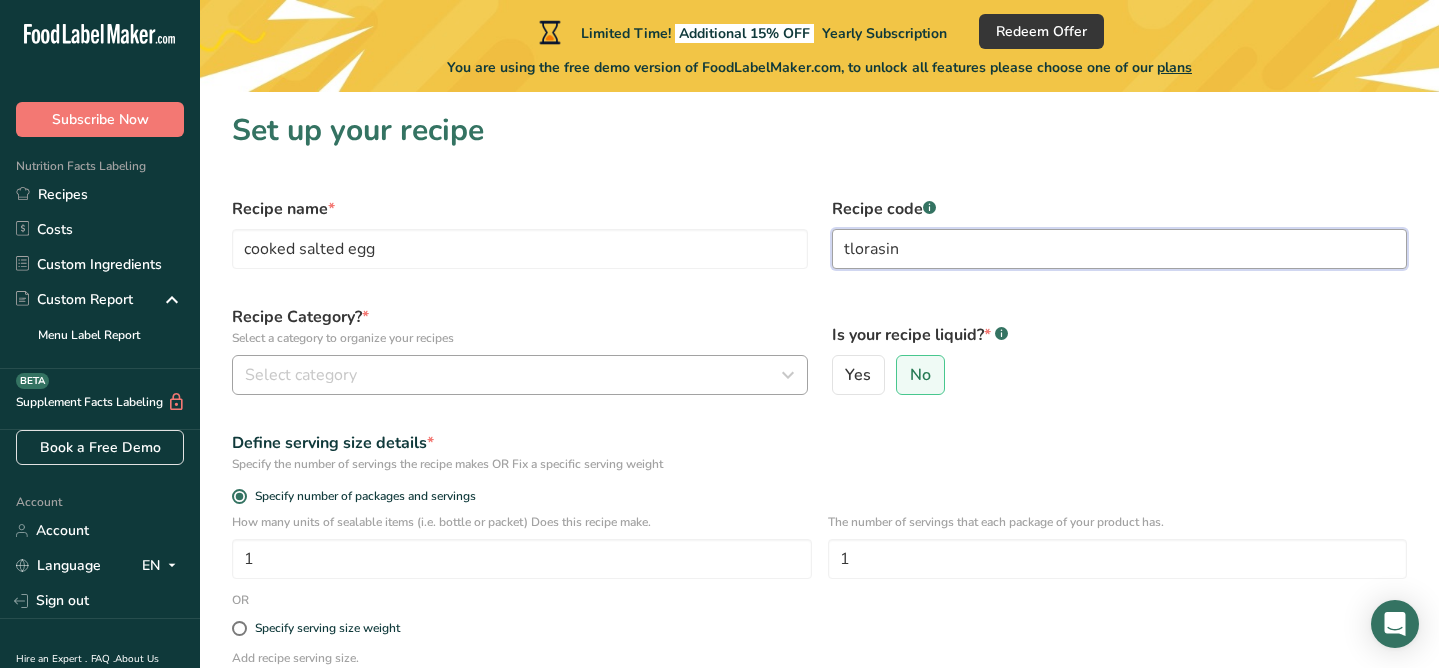 type on "tlorasin" 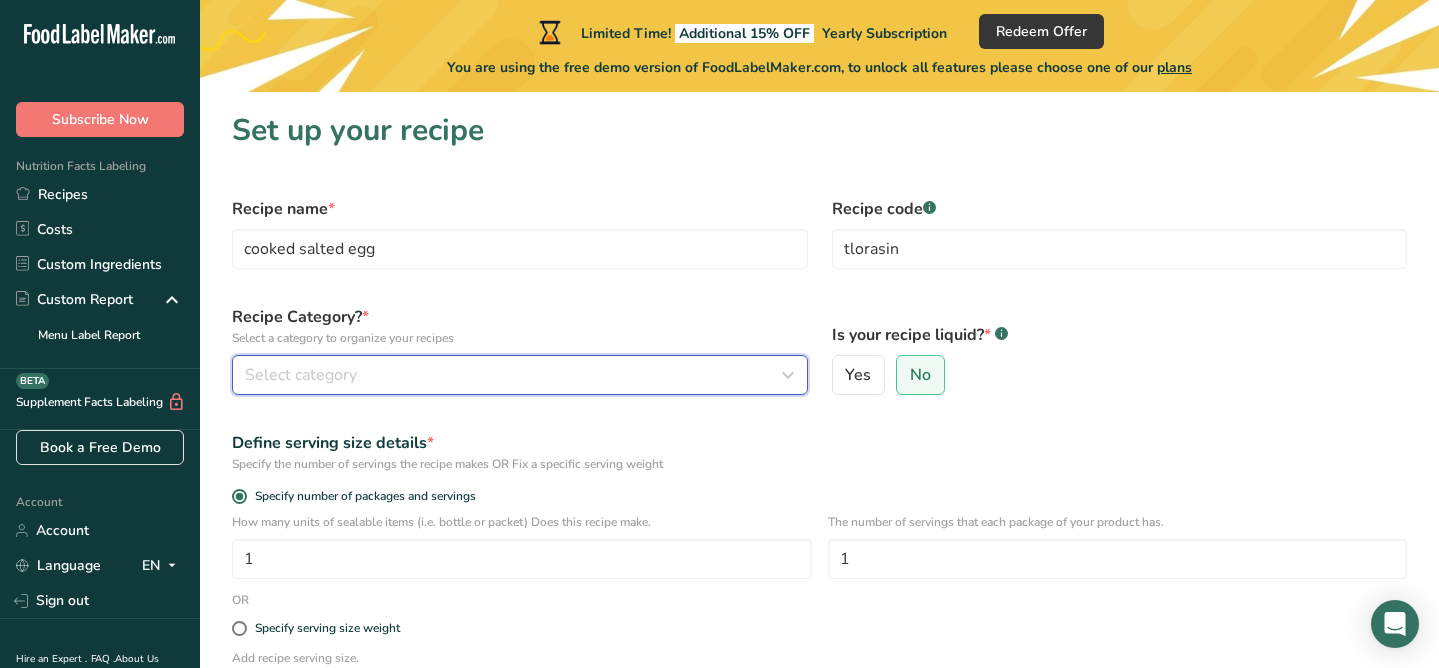 click on "Select category" at bounding box center (514, 375) 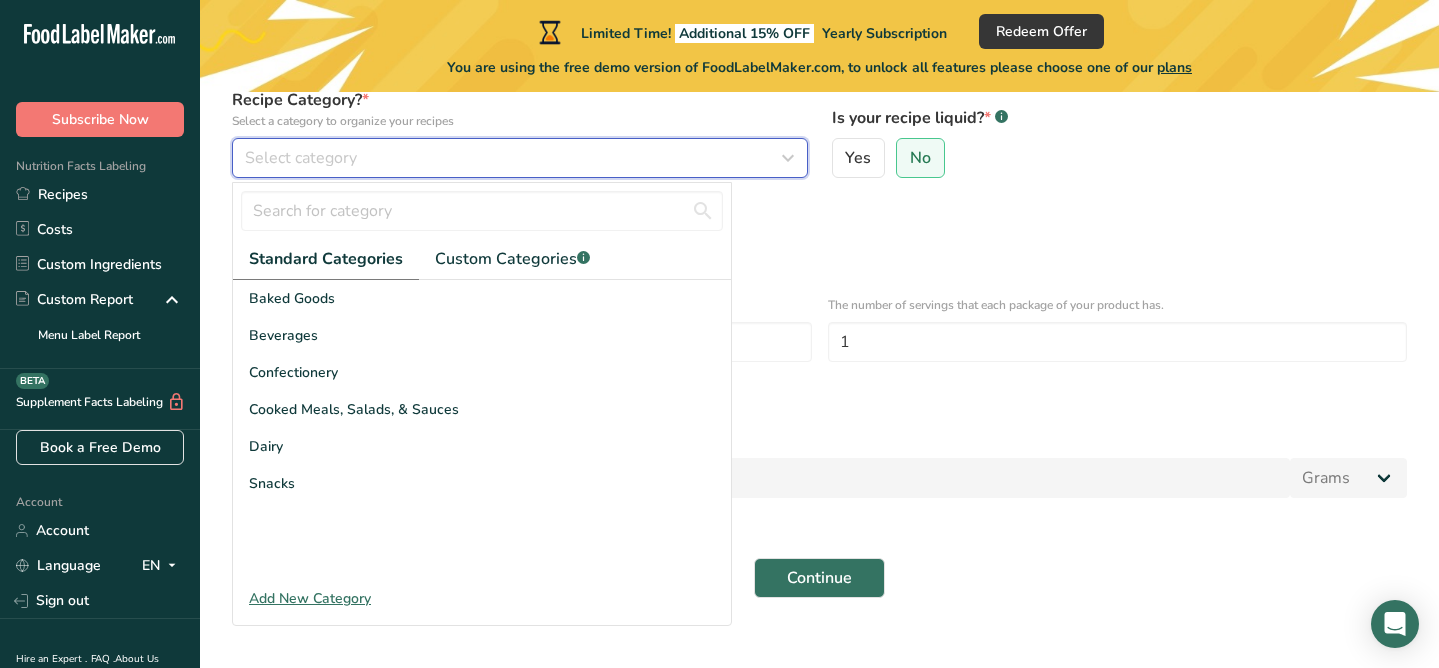 scroll, scrollTop: 227, scrollLeft: 0, axis: vertical 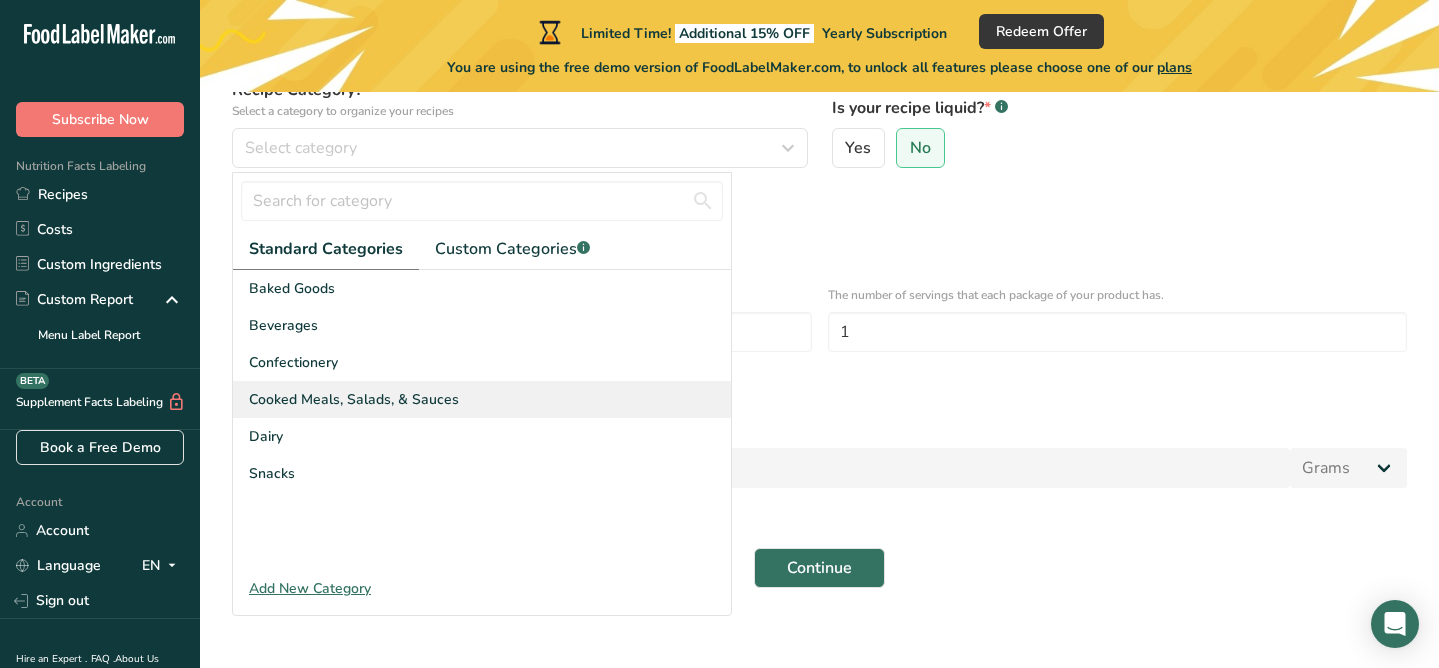 click on "Cooked Meals, Salads, & Sauces" at bounding box center (354, 399) 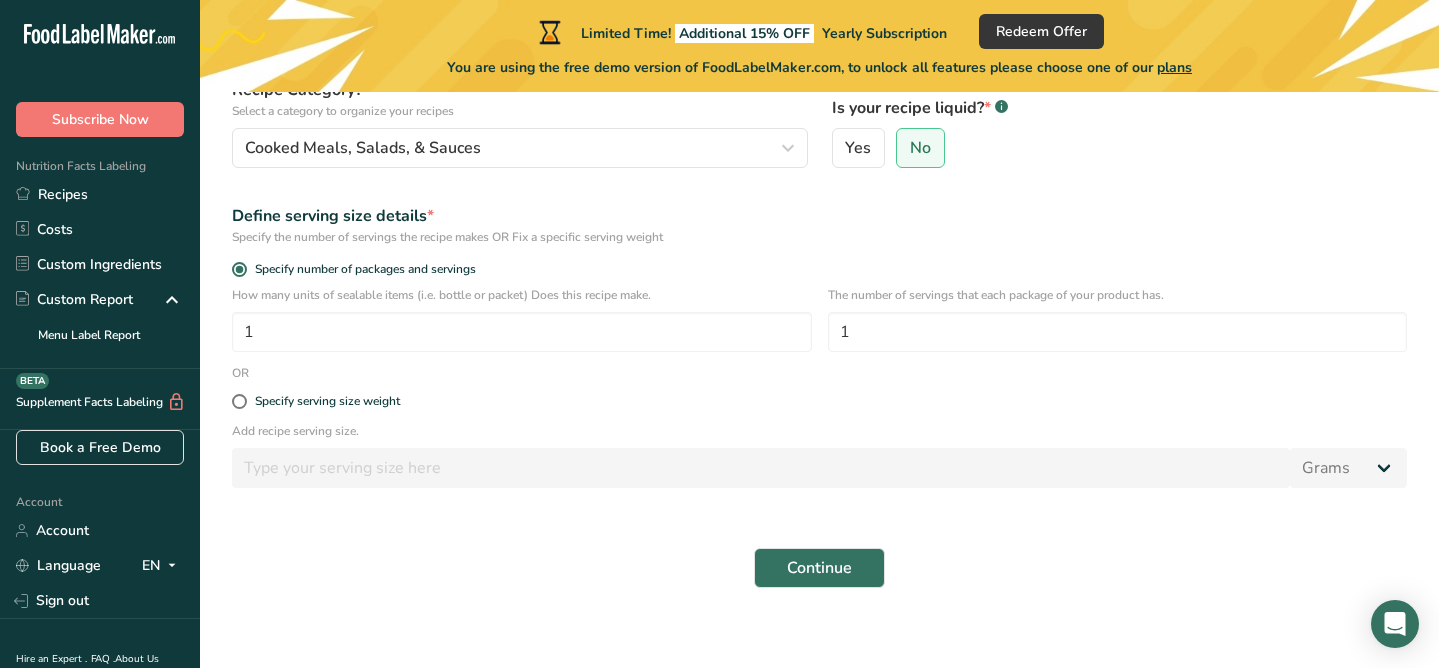 scroll, scrollTop: 243, scrollLeft: 0, axis: vertical 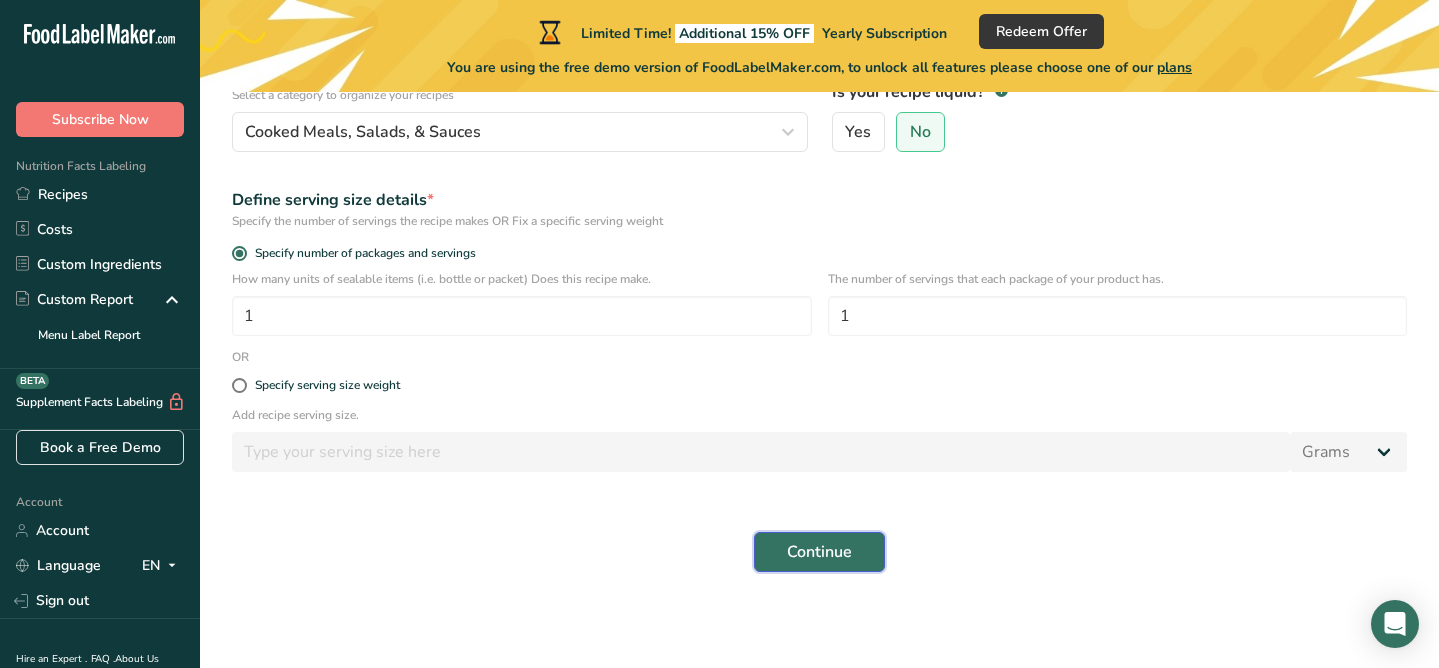 click on "Continue" at bounding box center [819, 552] 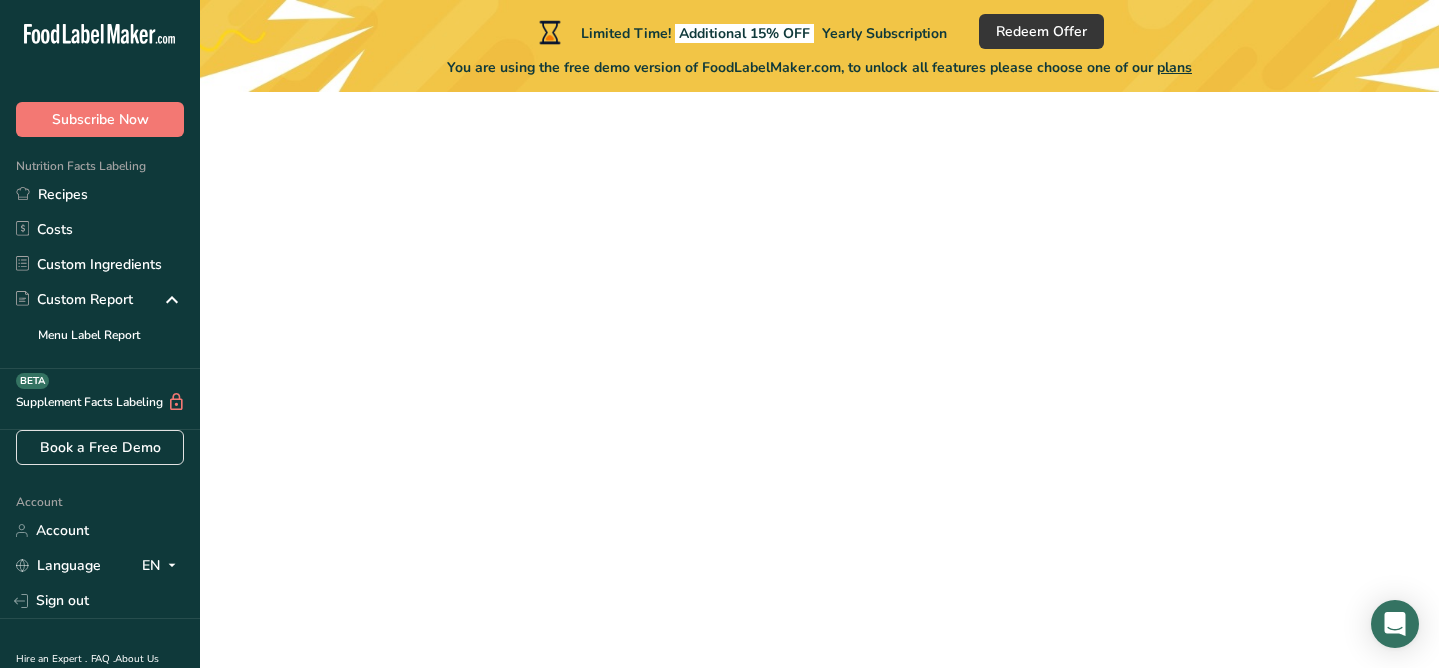 scroll, scrollTop: 0, scrollLeft: 0, axis: both 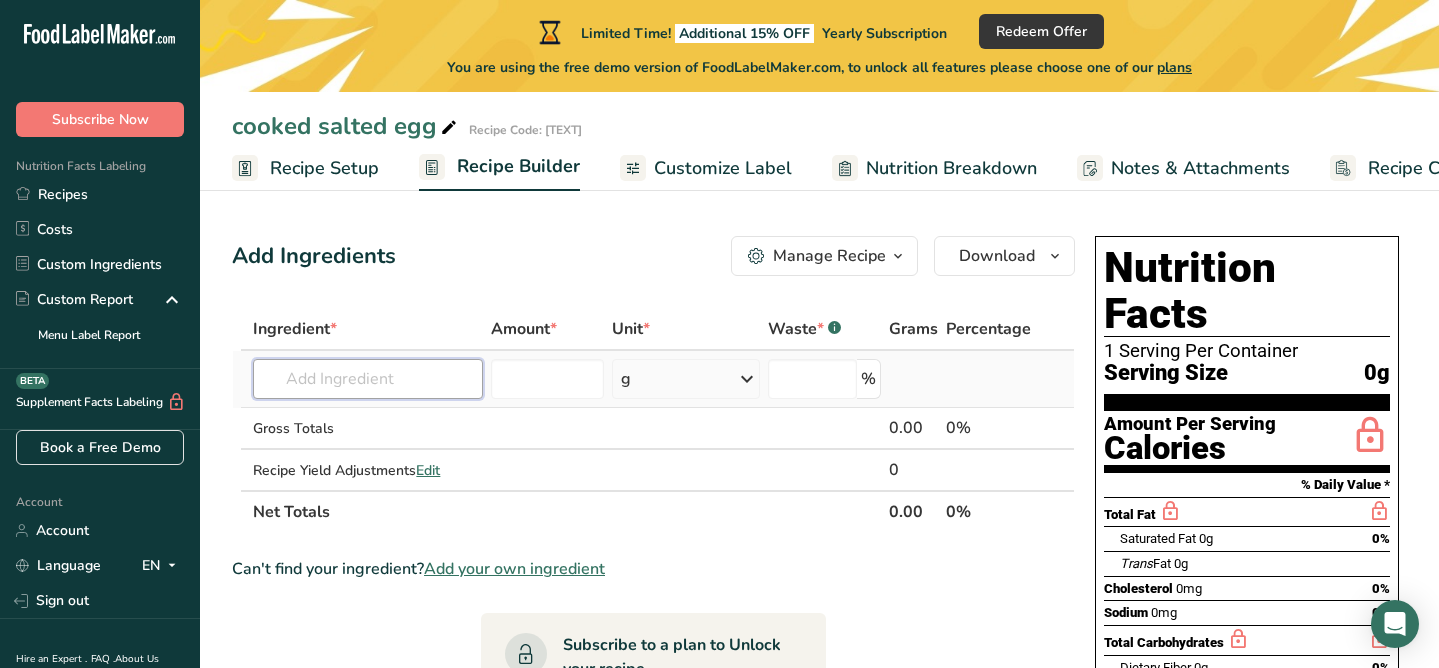 click at bounding box center [368, 379] 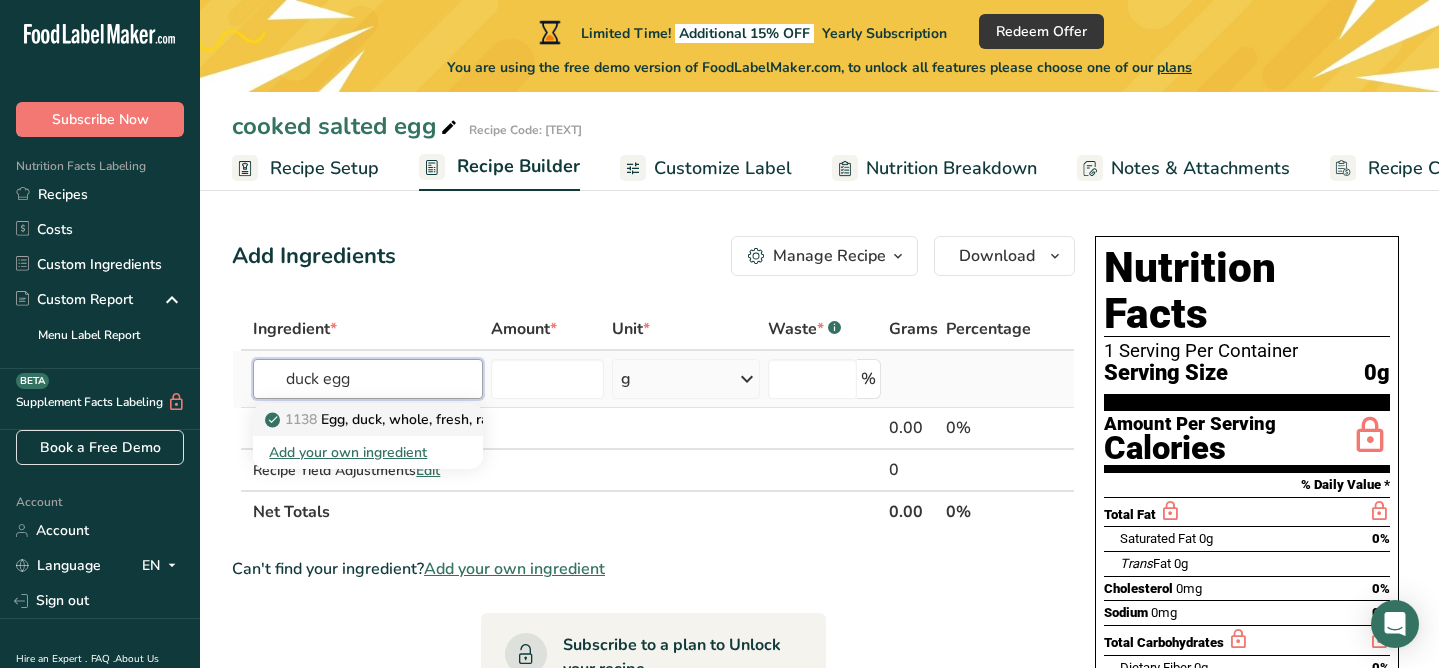 type on "duck egg" 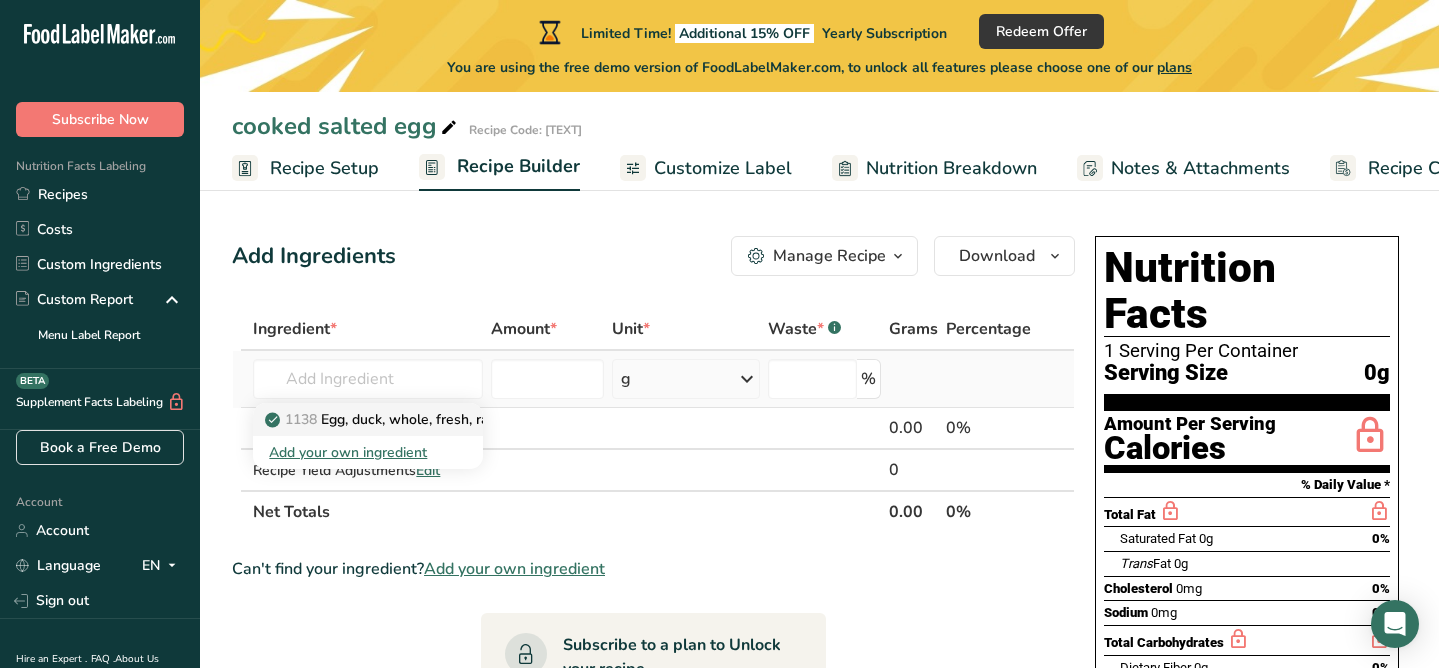 click on "[NUMBER]
Egg, duck, whole, fresh, raw" at bounding box center (368, 419) 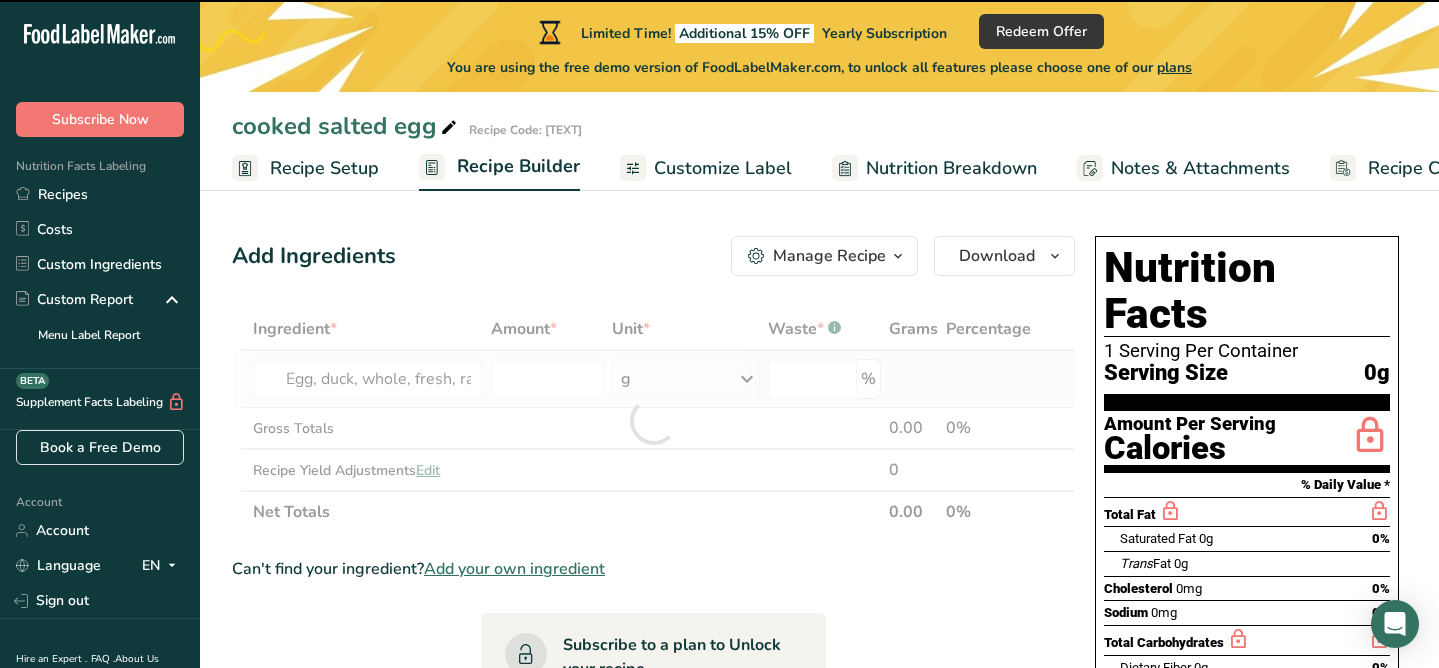 type on "0" 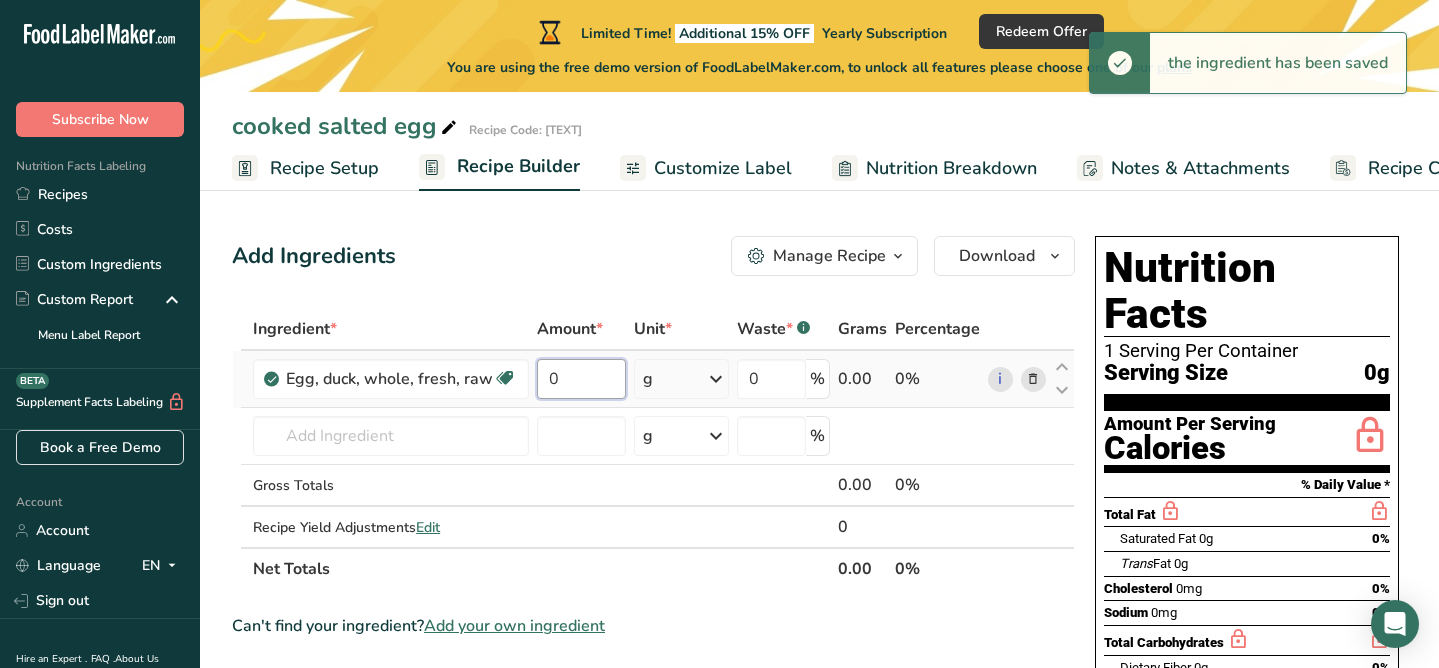 click on "0" at bounding box center [581, 379] 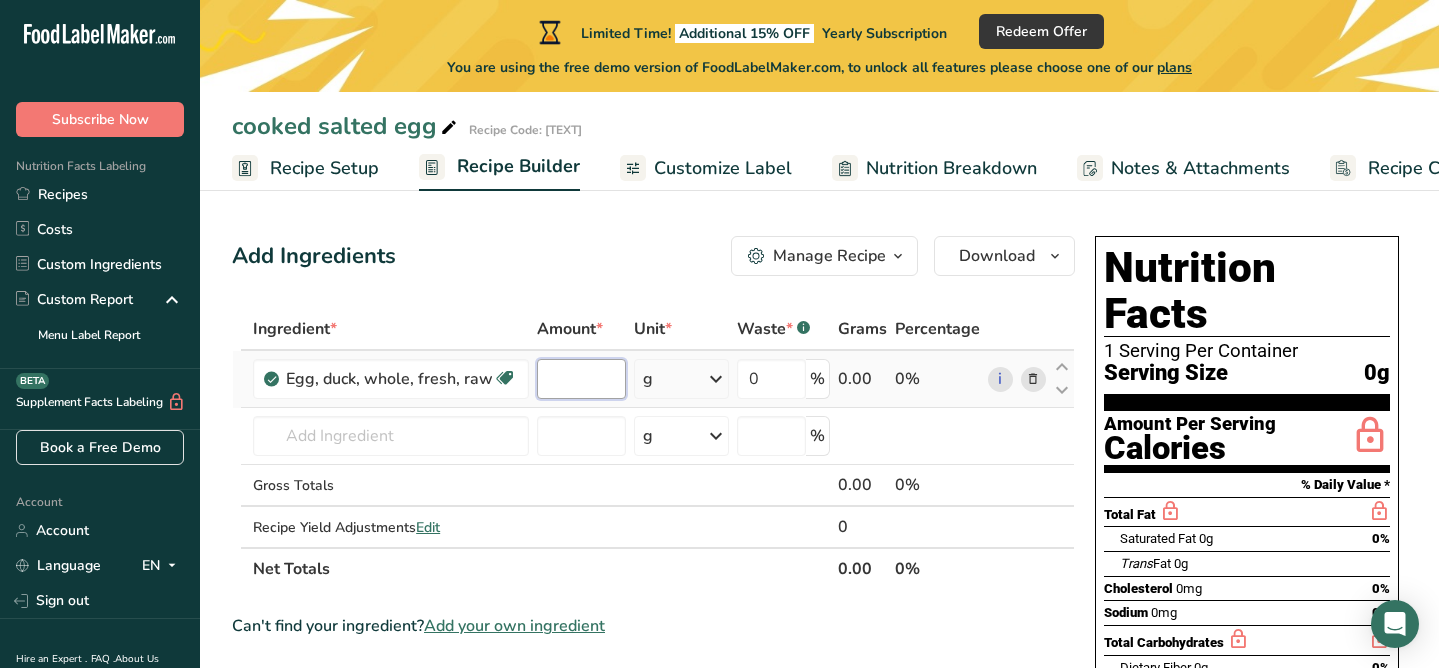 type on "1" 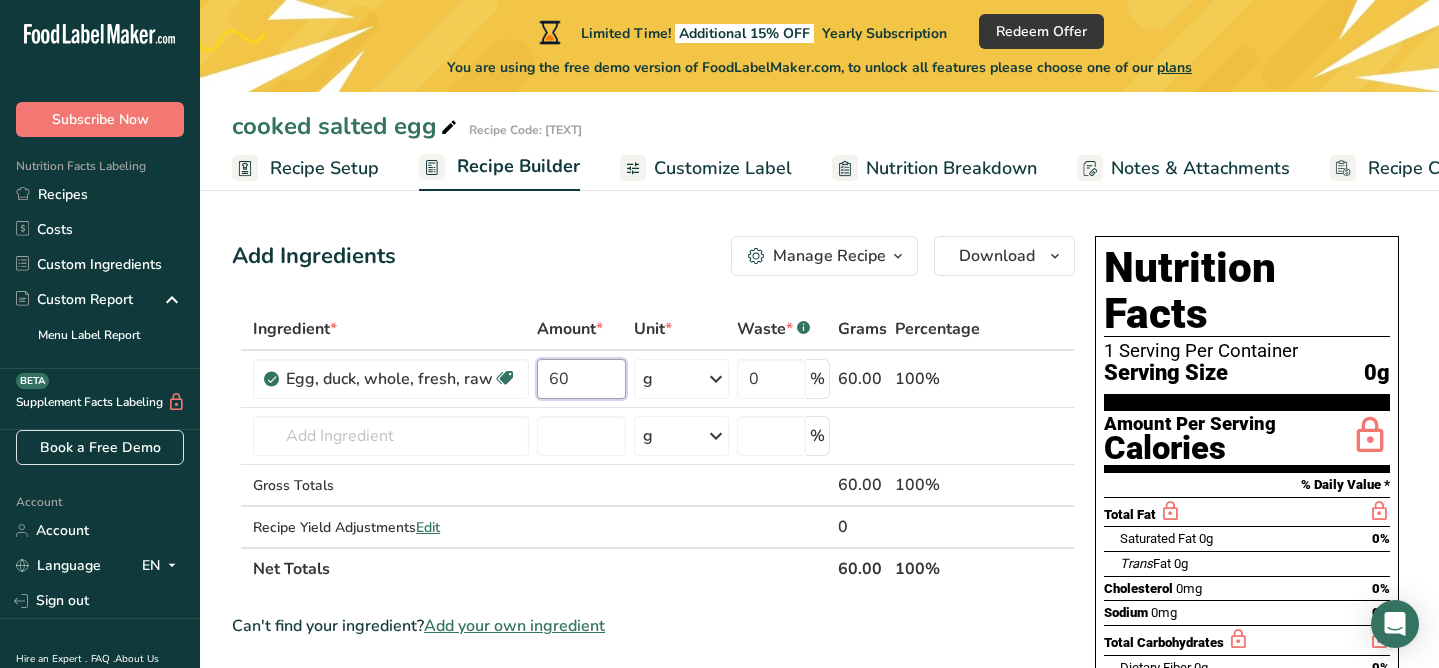 type on "60" 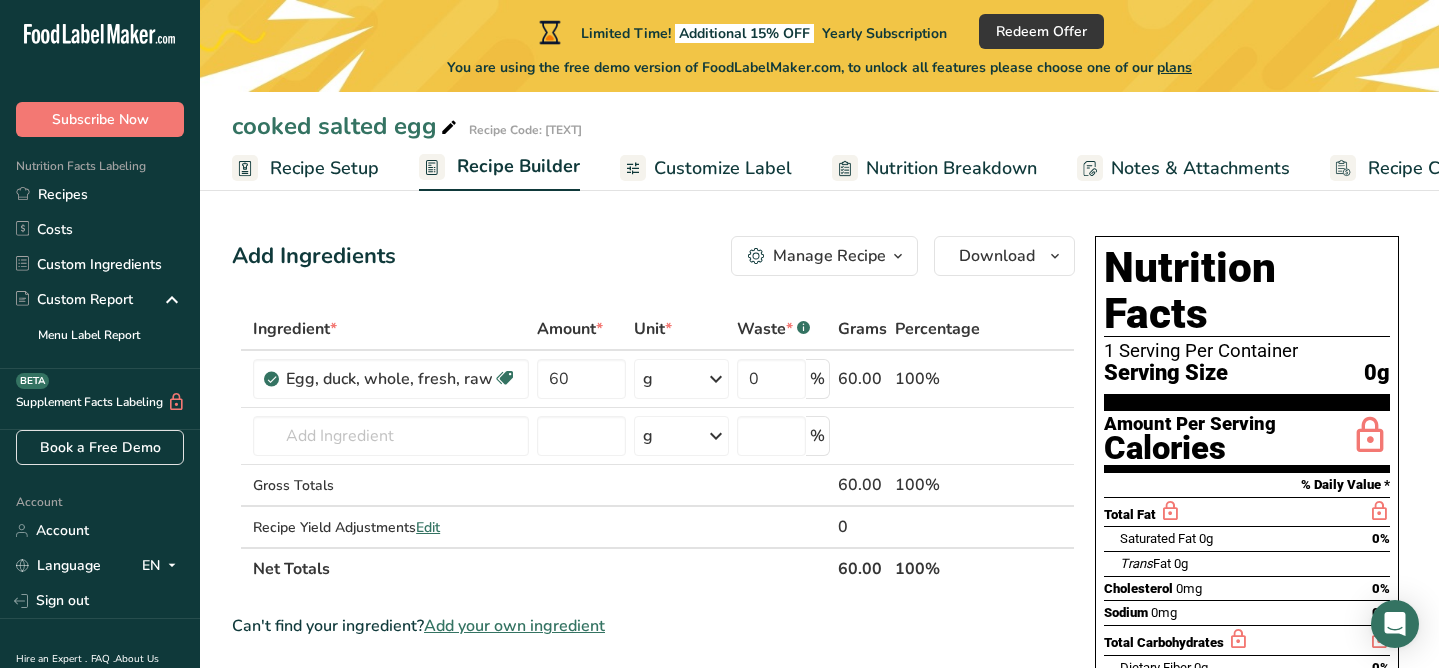 click on "Add Ingredients
Manage Recipe         Delete Recipe             Duplicate Recipe               Scale Recipe               Save as Sub-Recipe   .a-a{fill:#347362;}.b-a{fill:#fff;}                                 Nutrition Breakdown                 Recipe Card
NEW
Amino Acids Pattern Report             Activity History
Download
Choose your preferred label style
Standard FDA label
Standard FDA label
The most common format for nutrition facts labels in compliance with the FDA's typeface, style and requirements
Tabular FDA label
A label format compliant with the FDA regulations presented in a tabular (horizontal) display.
Linear FDA label
A simple linear display for small sized packages.
Simplified FDA label" at bounding box center [653, 256] 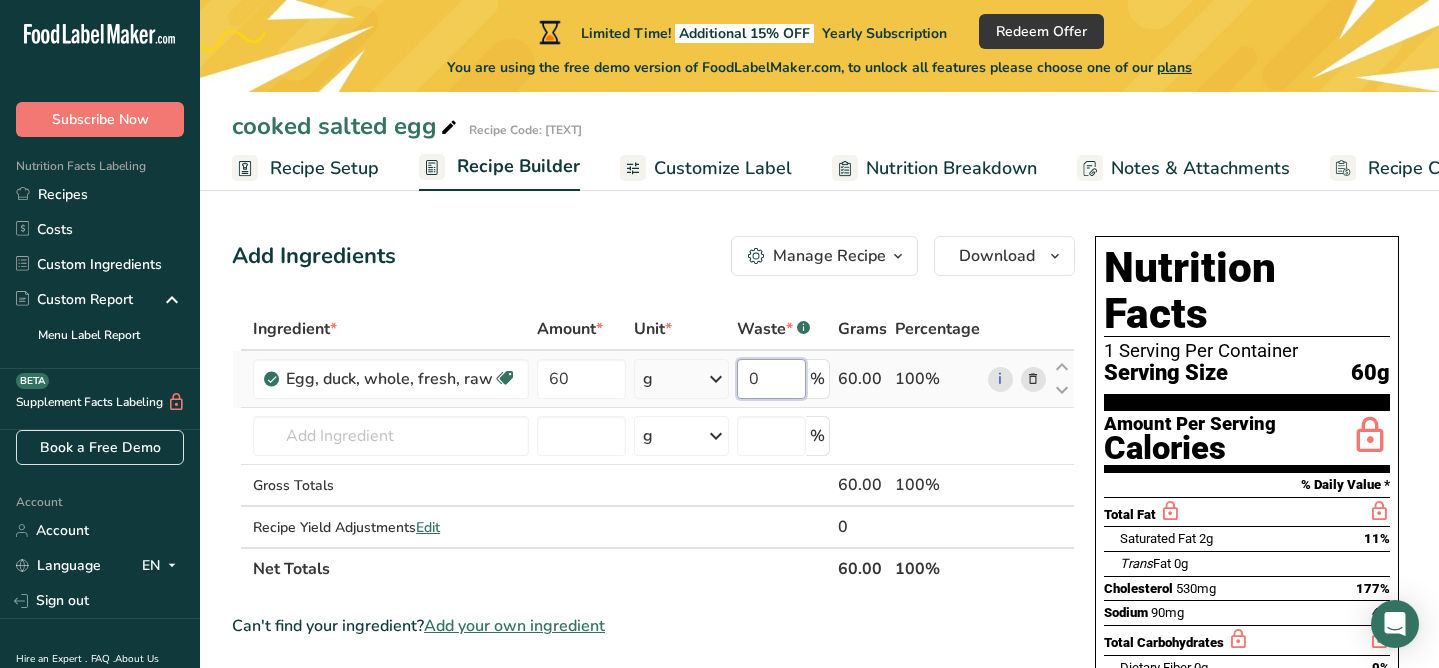 click on "0" at bounding box center [771, 379] 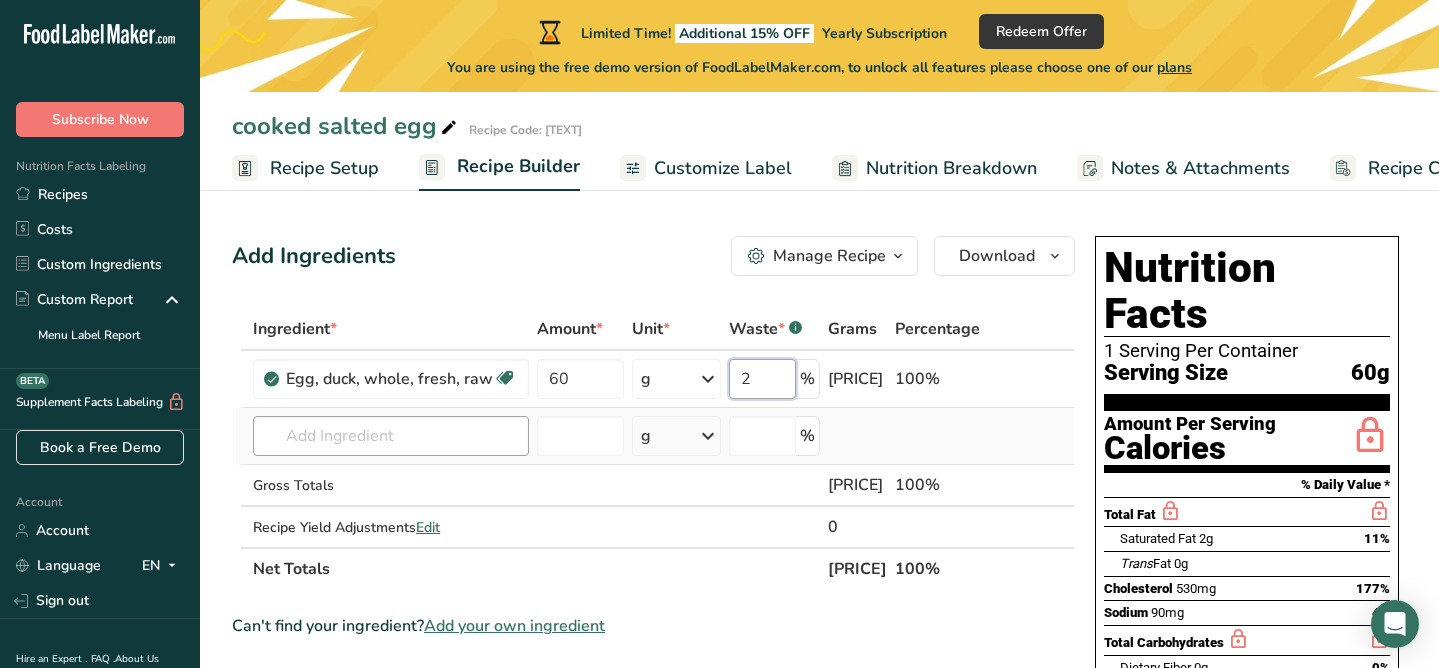type on "2" 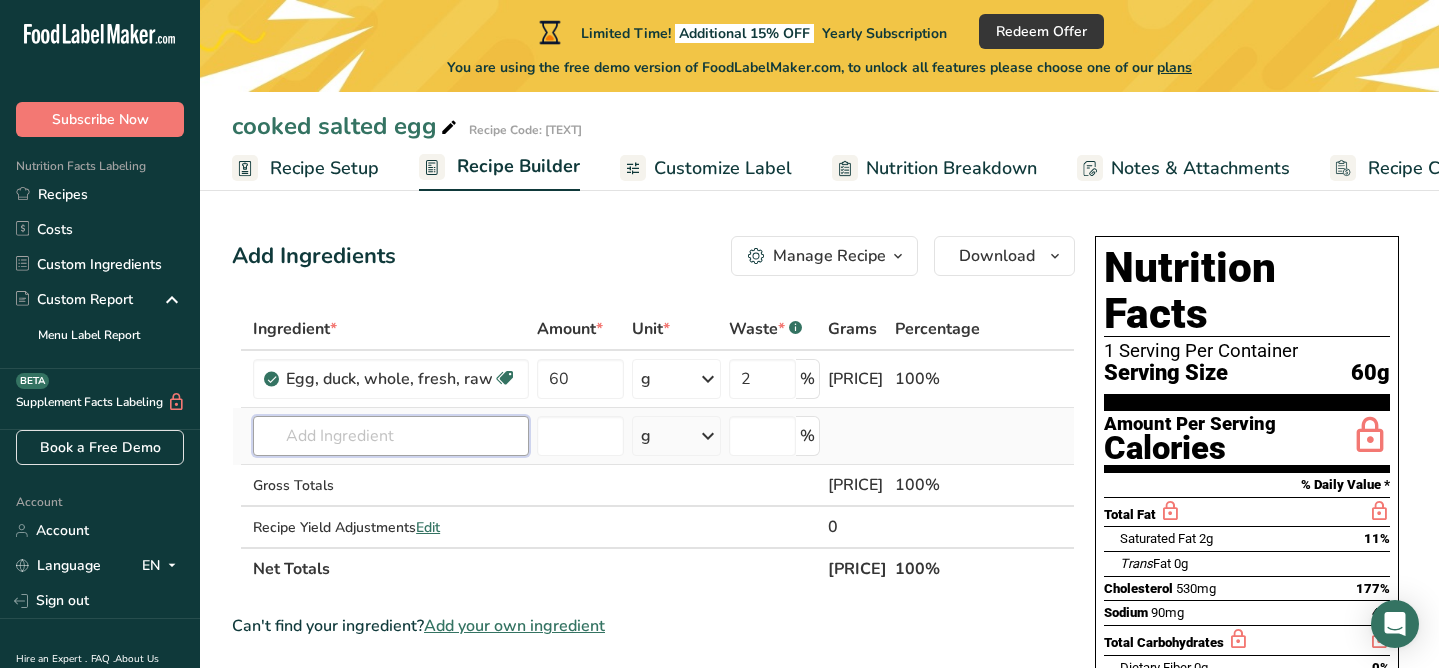 click on "Ingredient *
Amount *
Unit *
Waste *   .a-a{fill:#347362;}.b-a{fill:#fff;}          Grams
Percentage
Egg, duck, whole, fresh, raw
Dairy free
Gluten free
Vegetarian
Soy free
60
g
Portions
1 egg
Weight Units
g
kg
mg
See more
Volume Units
l
Volume units require a density conversion. If you know your ingredient's density enter it below. Otherwise, click on "RIA" our AI Regulatory bot - she will be able to help you
lb/ft3
g/cm3
Confirm
mL
lb/ft3
g/cm3" at bounding box center (653, 449) 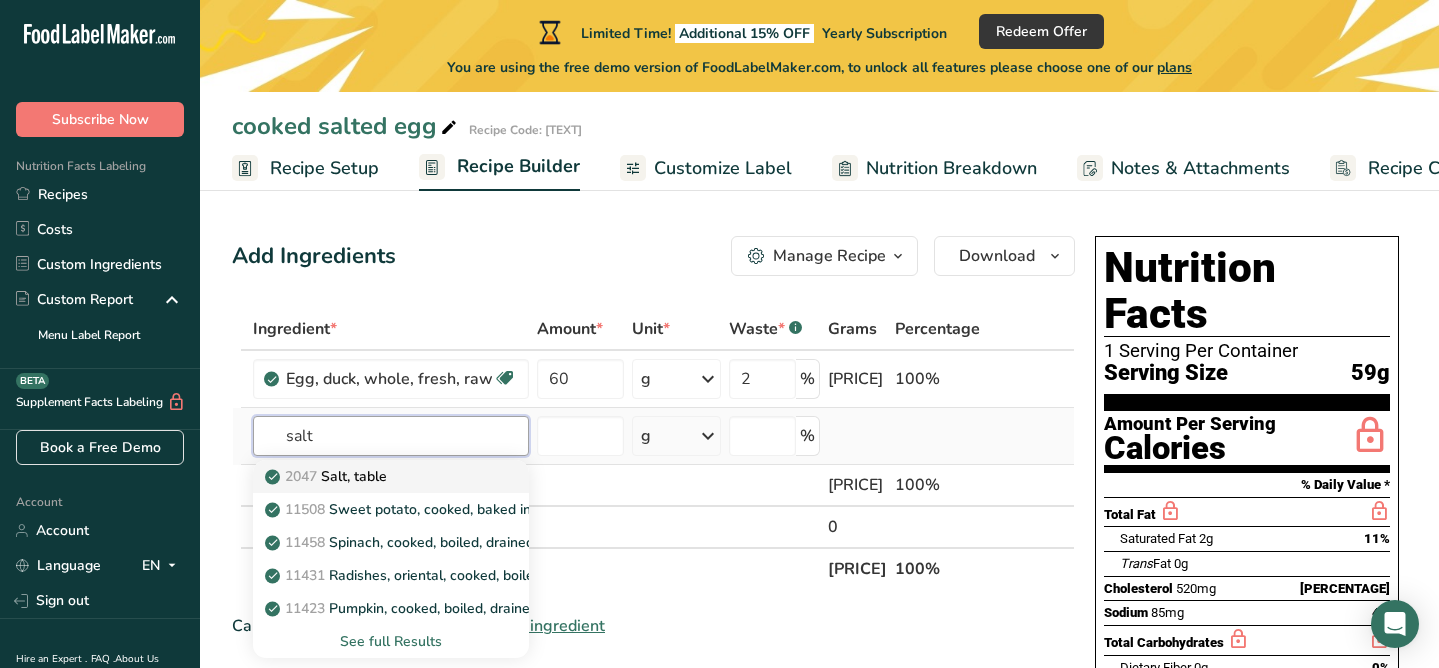 type on "salt" 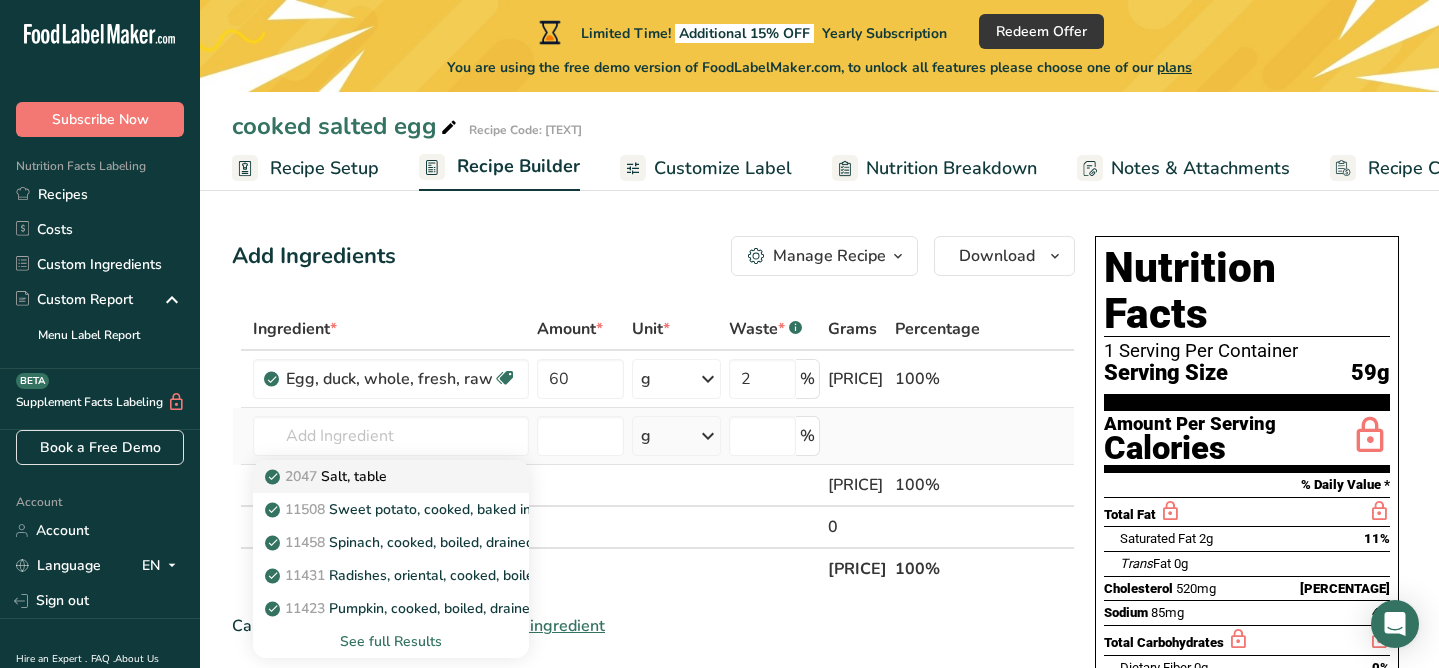 click on "2047
Salt, table" at bounding box center (391, 476) 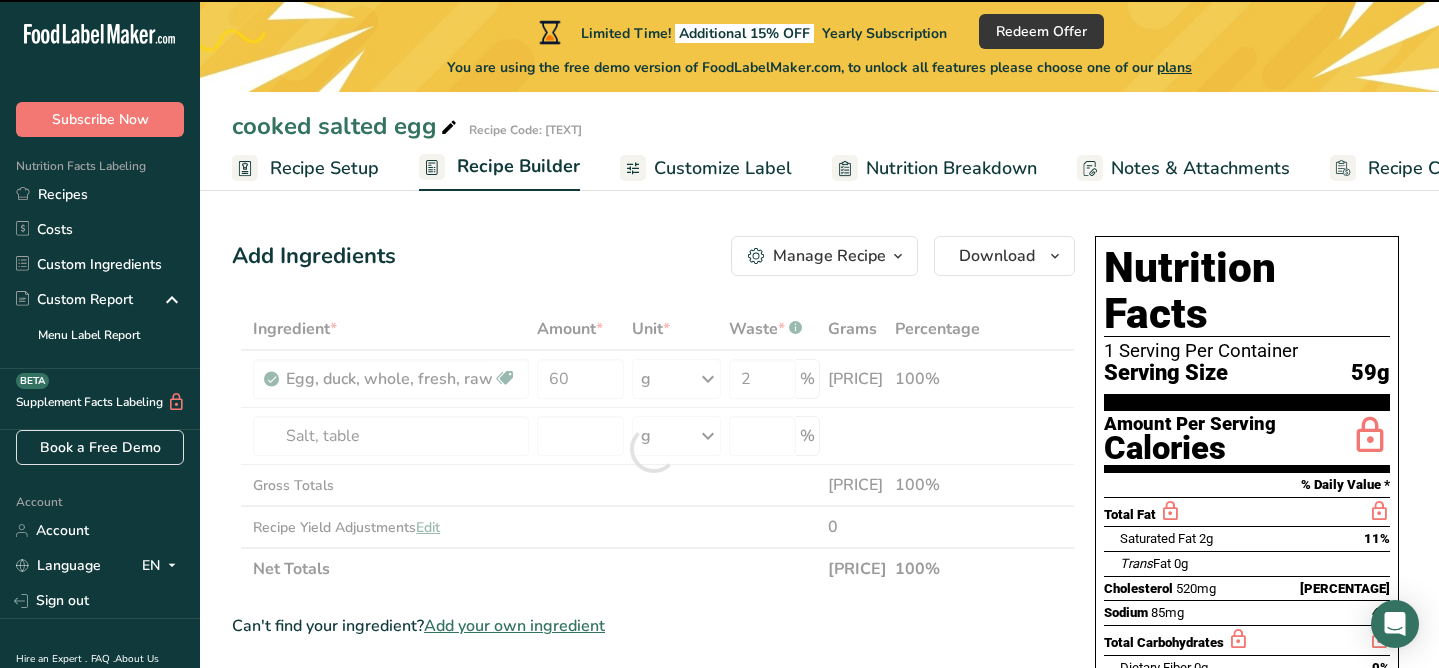 type on "0" 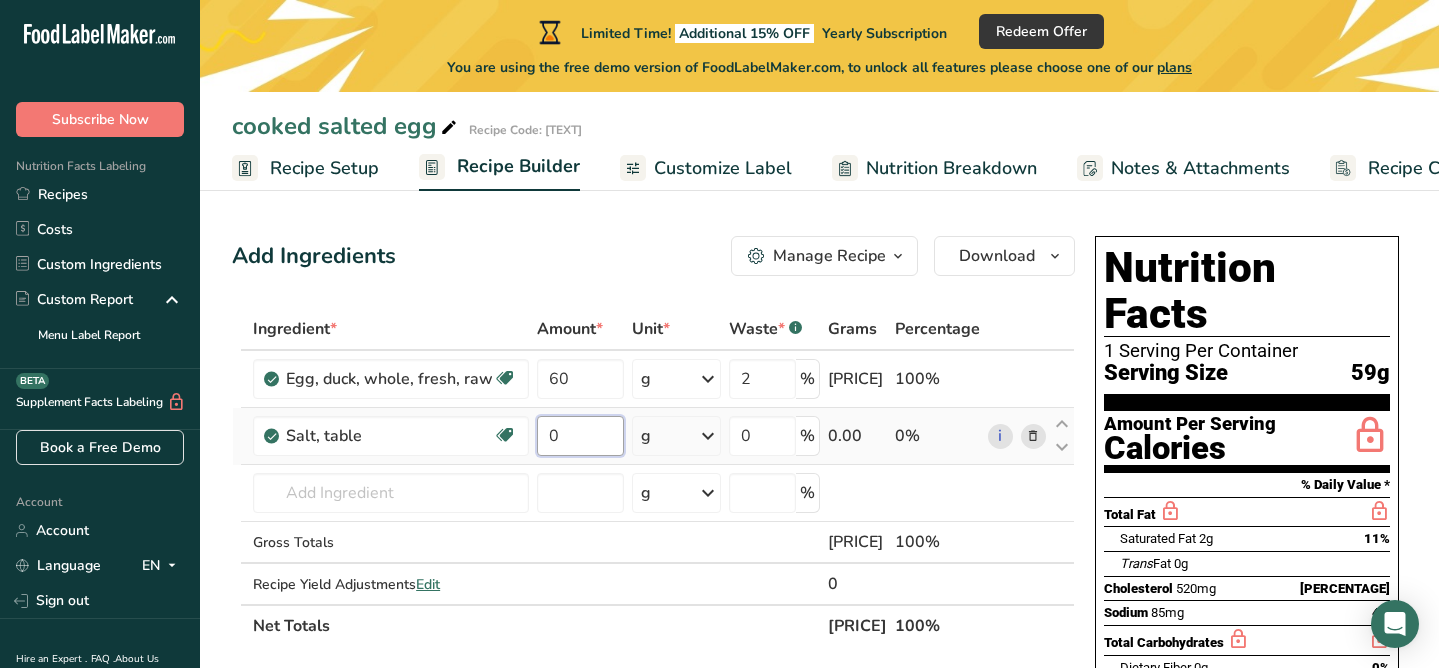 click on "0" at bounding box center (580, 436) 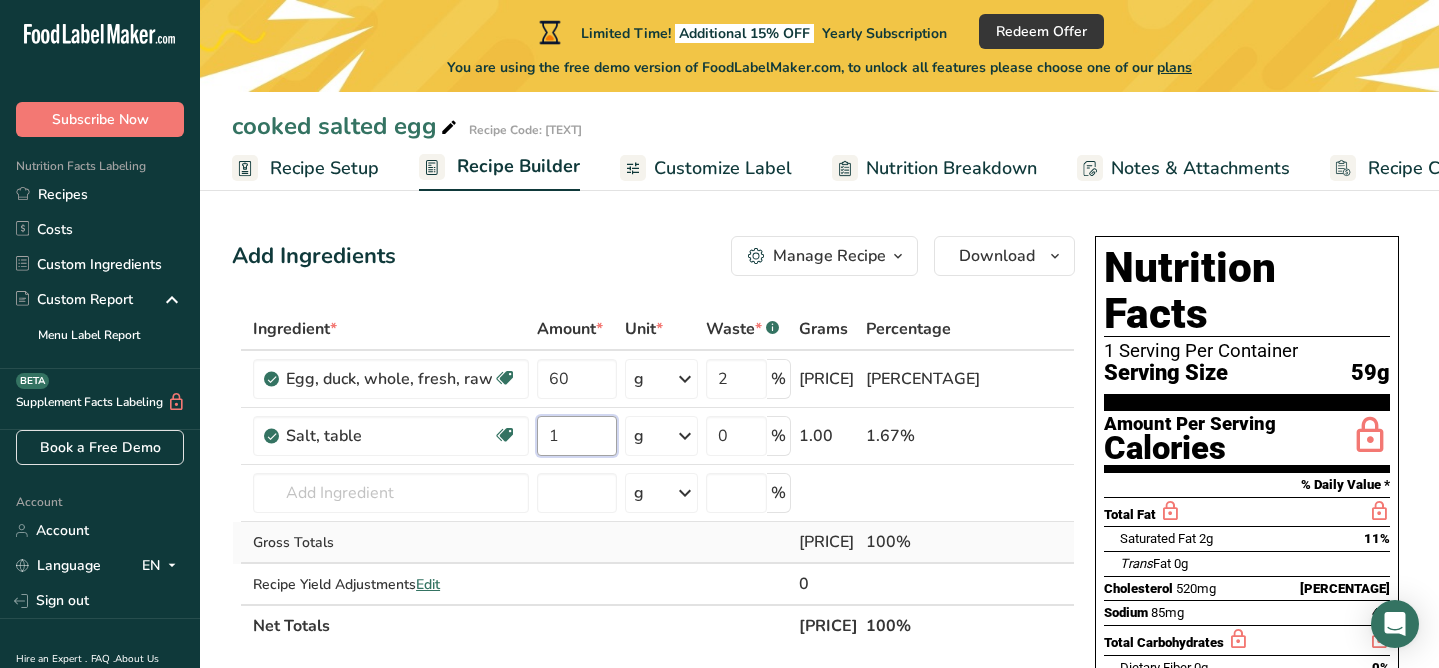 type on "1" 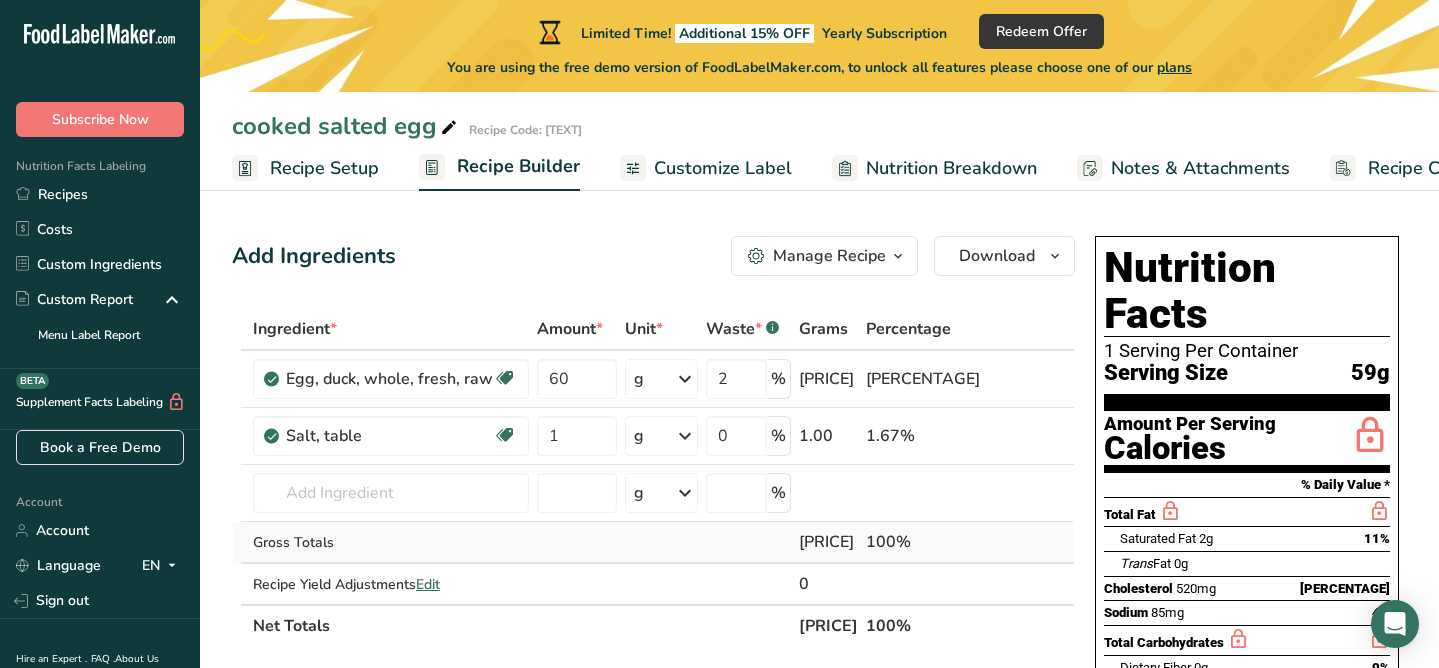 click on "Ingredient *
Amount *
Unit *
Waste *   .a-a{fill:#347362;}.b-a{fill:#fff;}          Grams
Percentage
Egg, duck, whole, fresh, raw
Dairy free
Gluten free
Vegetarian
Soy free
60
g
Portions
1 egg
Weight Units
g
kg
mg
See more
Volume Units
l
Volume units require a density conversion. If you know your ingredient's density enter it below. Otherwise, click on "RIA" our AI Regulatory bot - she will be able to help you
lb/ft3
g/cm3
Confirm
mL
lb/ft3
g/cm3" at bounding box center [653, 477] 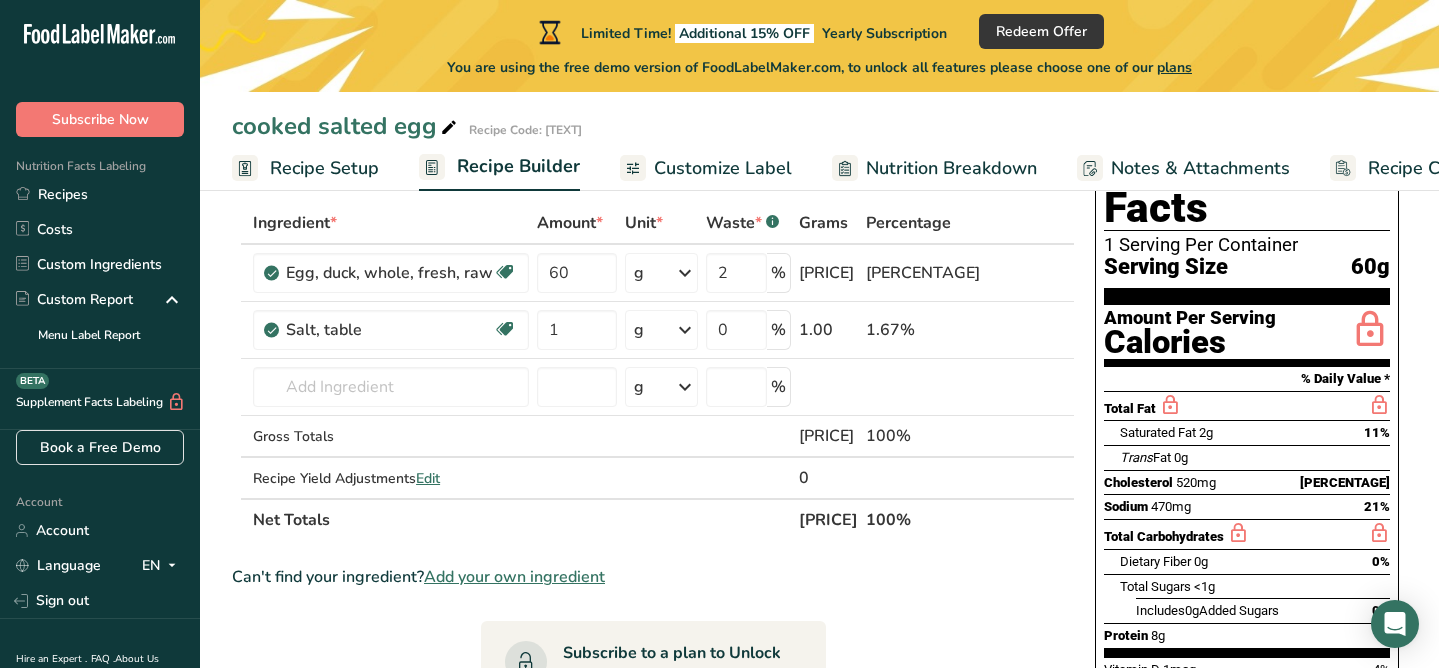 scroll, scrollTop: 98, scrollLeft: 0, axis: vertical 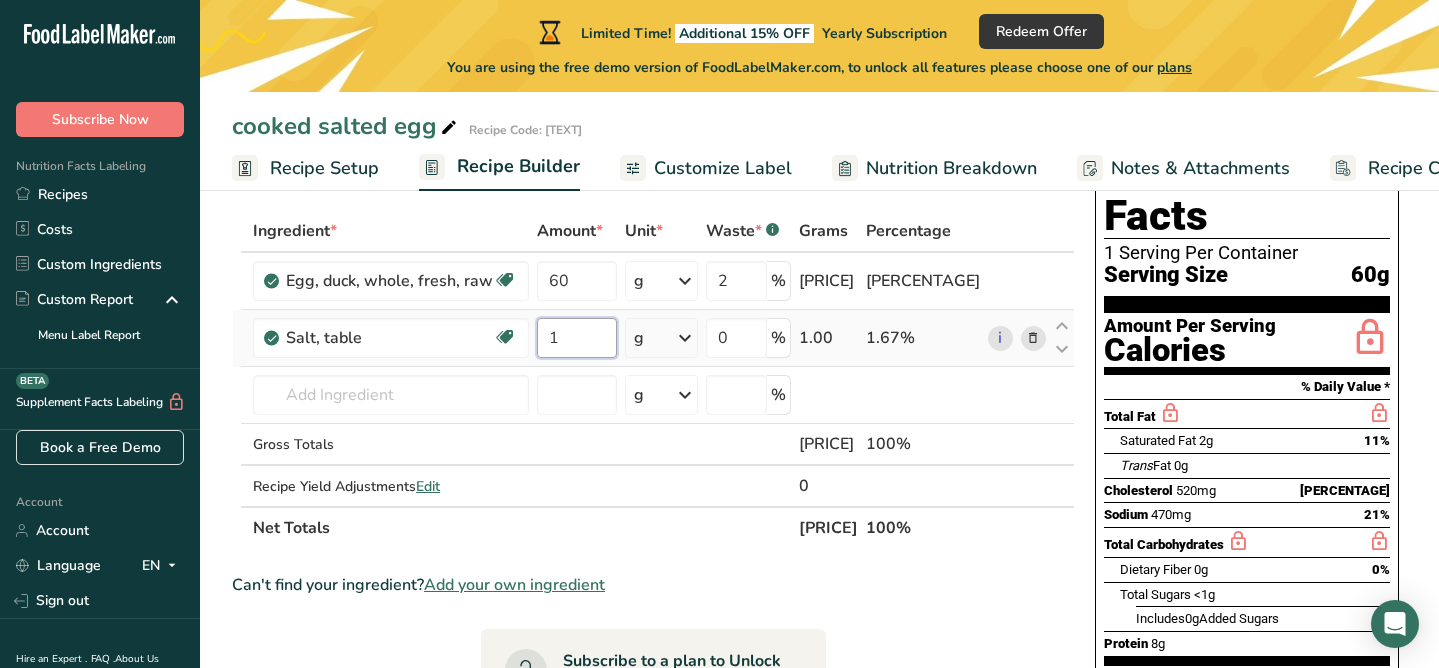 click on "1" at bounding box center [576, 338] 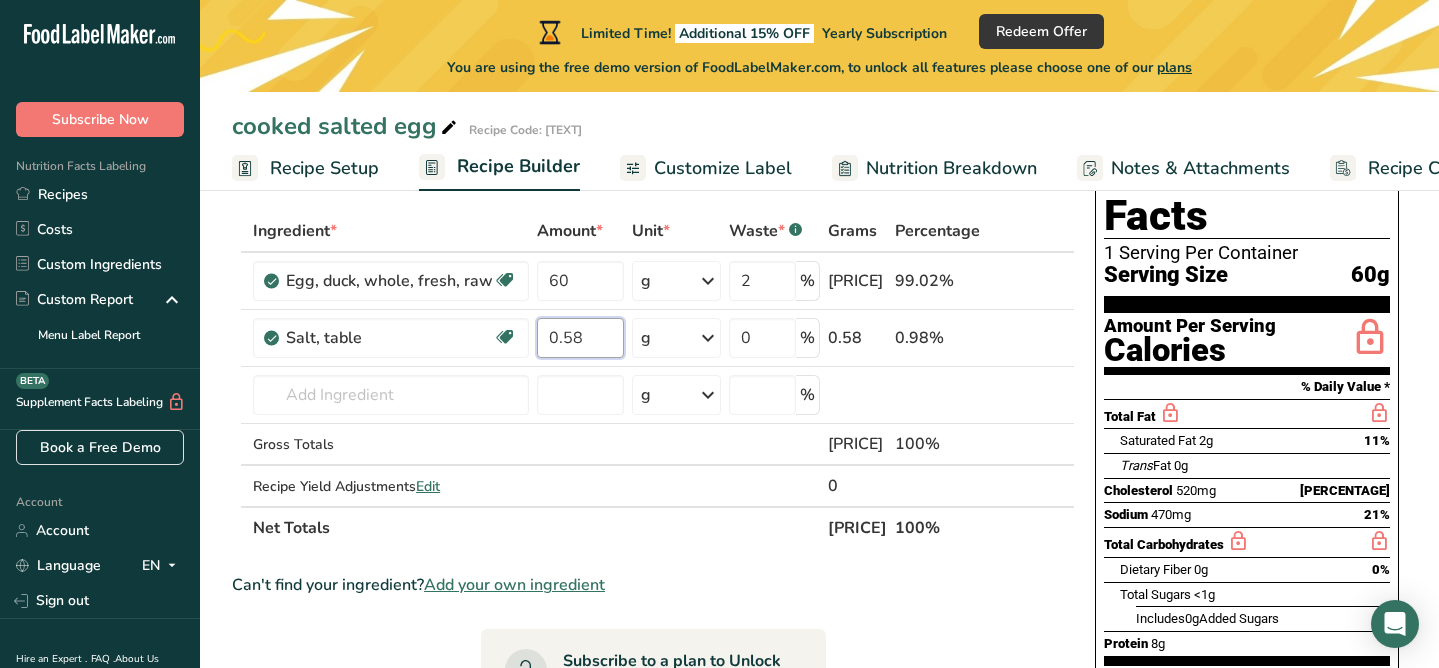 type on "0.58" 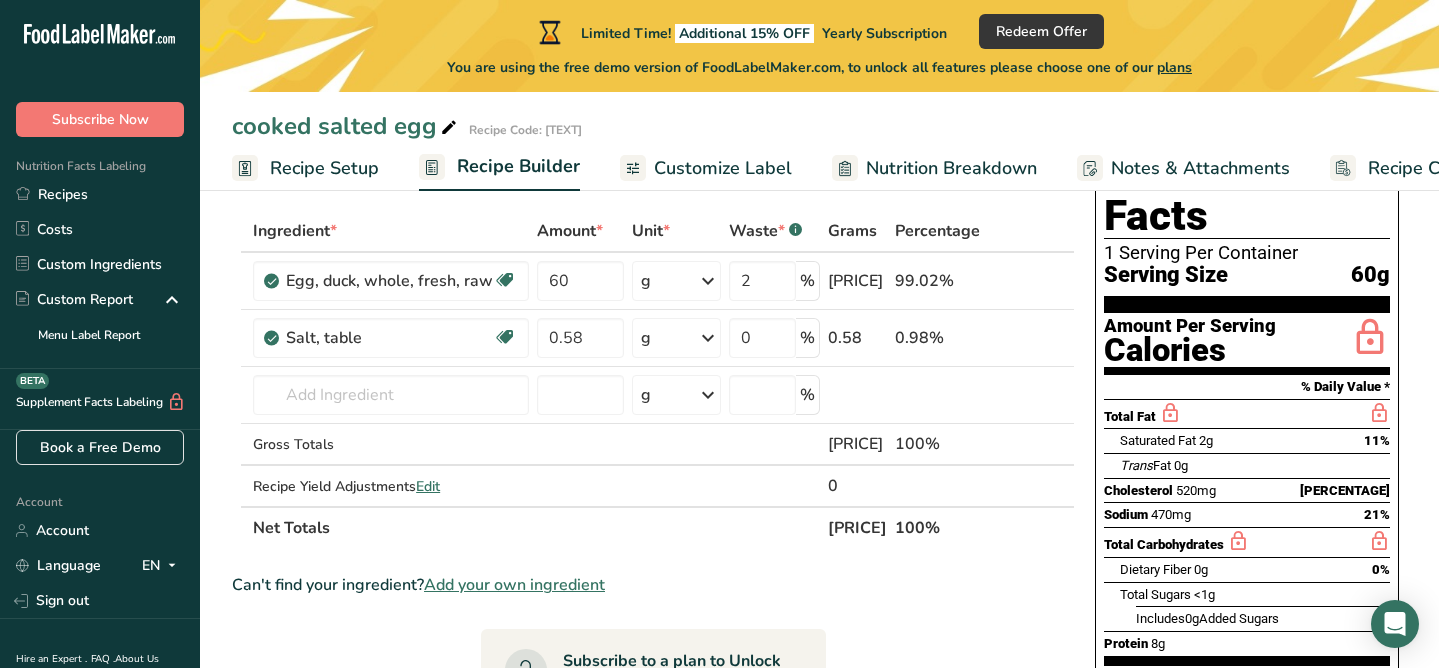 click on "Ingredient *
Amount *
Unit *
Waste *   .a-a{fill:#347362;}.b-a{fill:#fff;}          Grams
Percentage
Egg, duck, whole, fresh, raw
Dairy free
Gluten free
Vegetarian
Soy free
60
g
Portions
1 egg
Weight Units
g
kg
mg
See more
Volume Units
l
Volume units require a density conversion. If you know your ingredient's density enter it below. Otherwise, click on "RIA" our AI Regulatory bot - she will be able to help you
lb/ft3
g/cm3
Confirm
mL
lb/ft3
g/cm3" at bounding box center [653, 379] 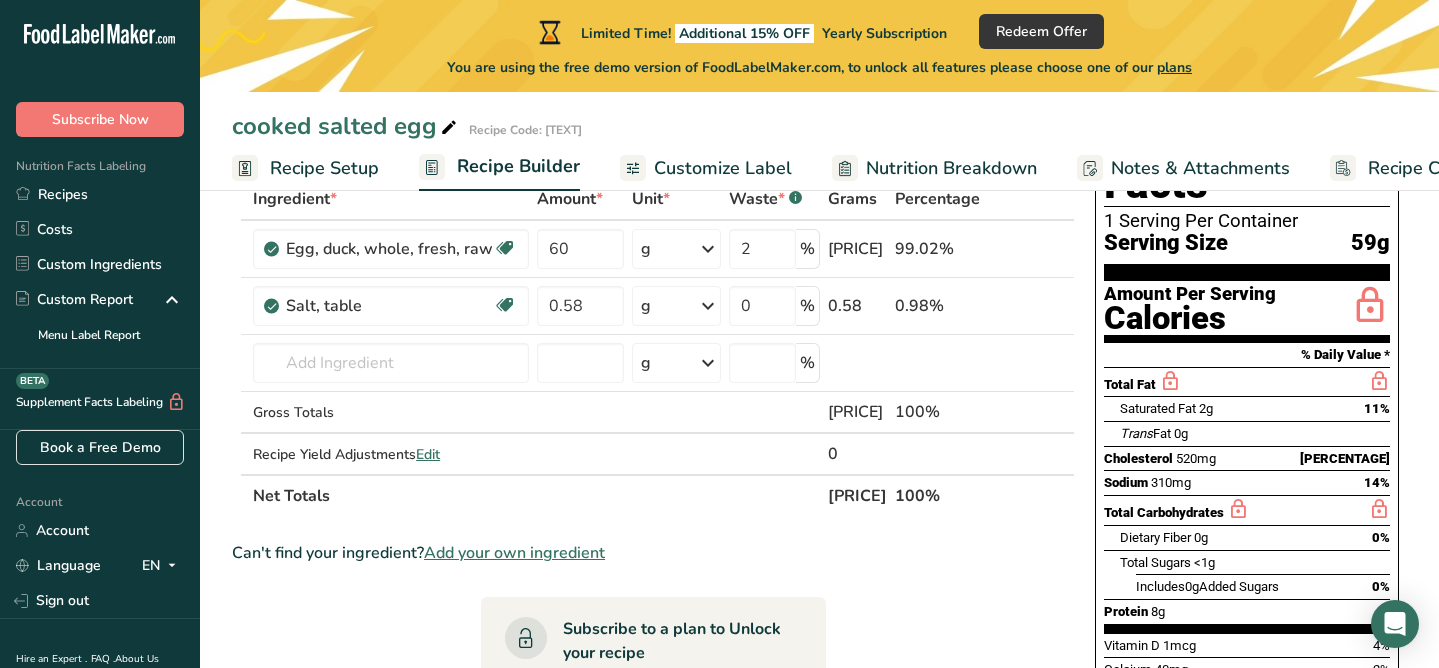 scroll, scrollTop: 123, scrollLeft: 0, axis: vertical 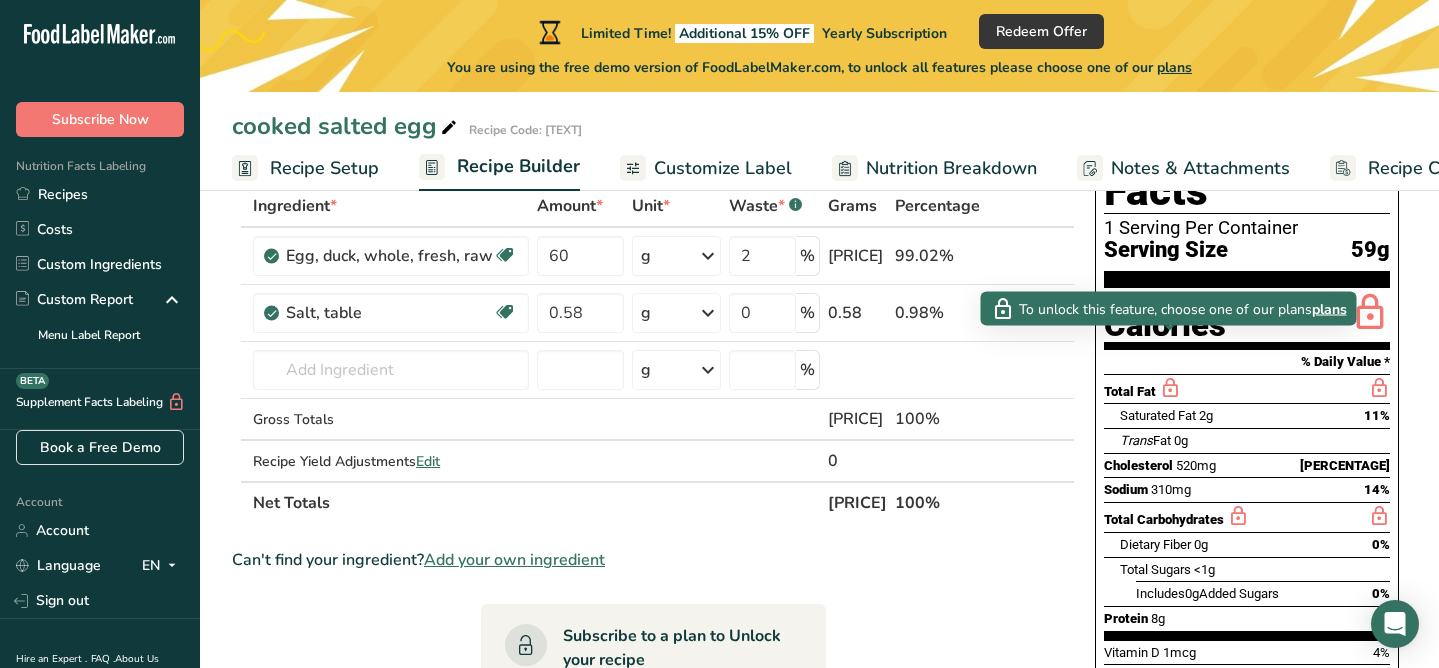 click on "plans" at bounding box center [1329, 308] 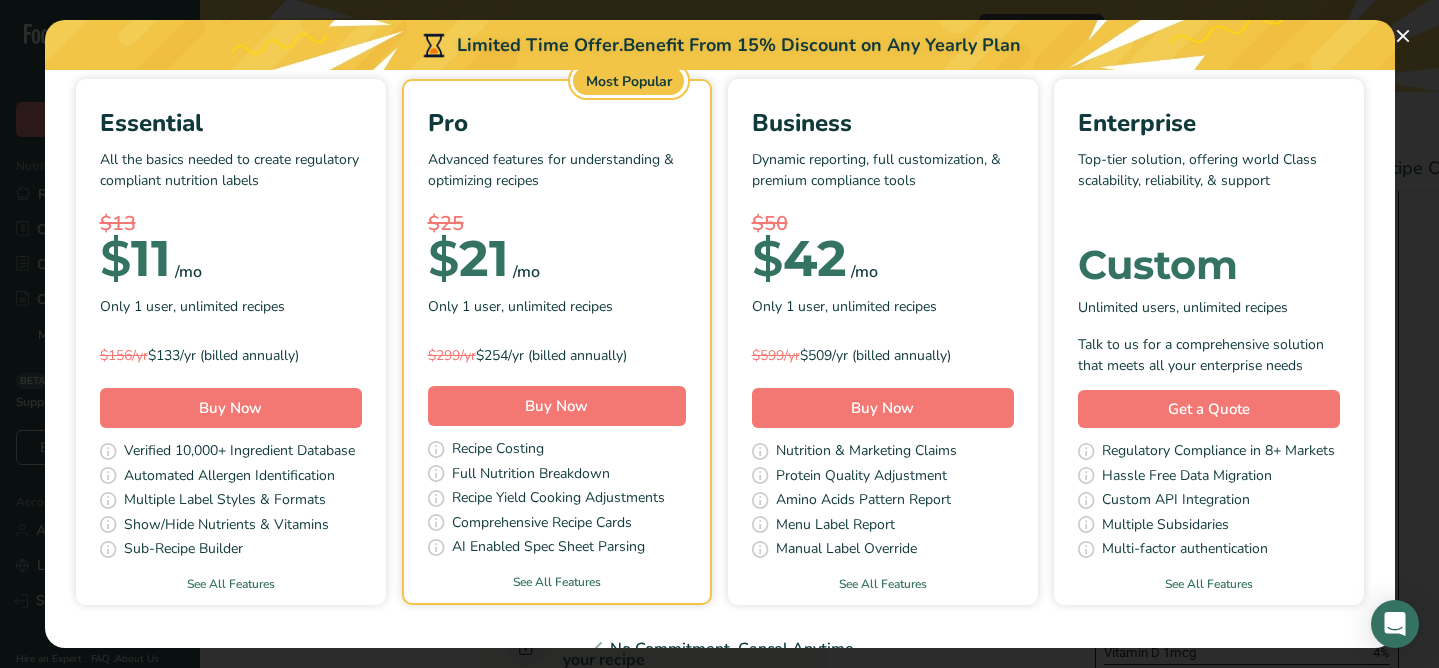 scroll, scrollTop: 156, scrollLeft: 0, axis: vertical 